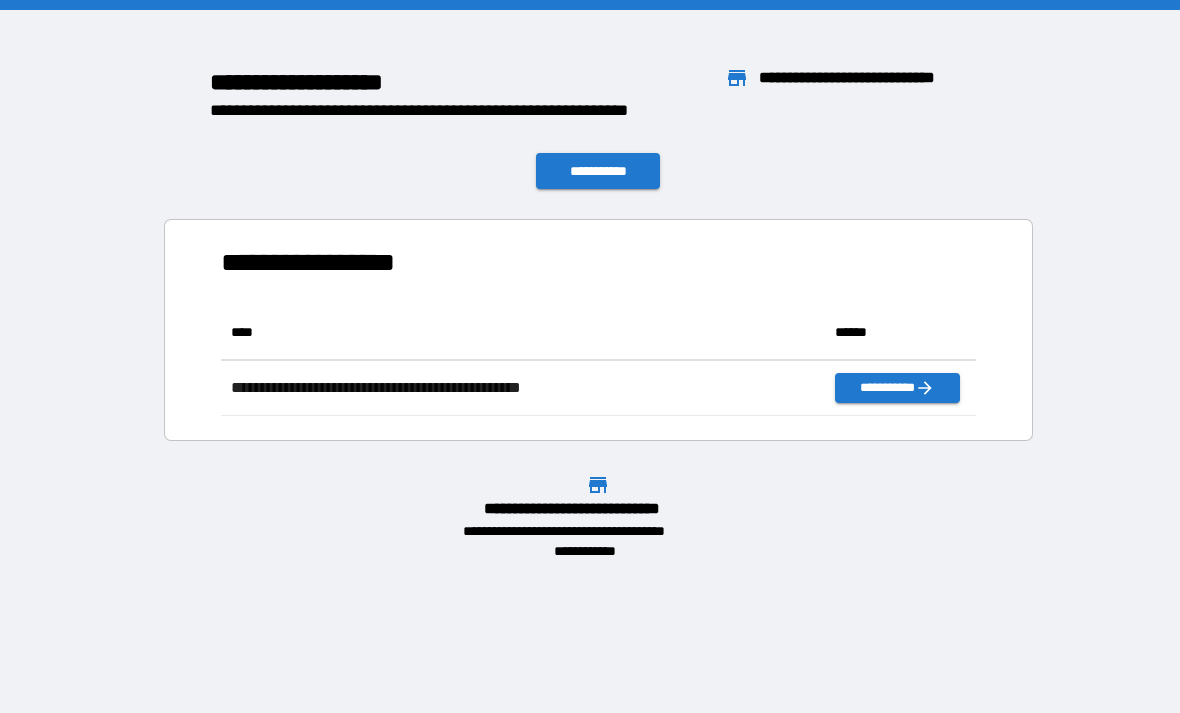 scroll, scrollTop: 0, scrollLeft: 0, axis: both 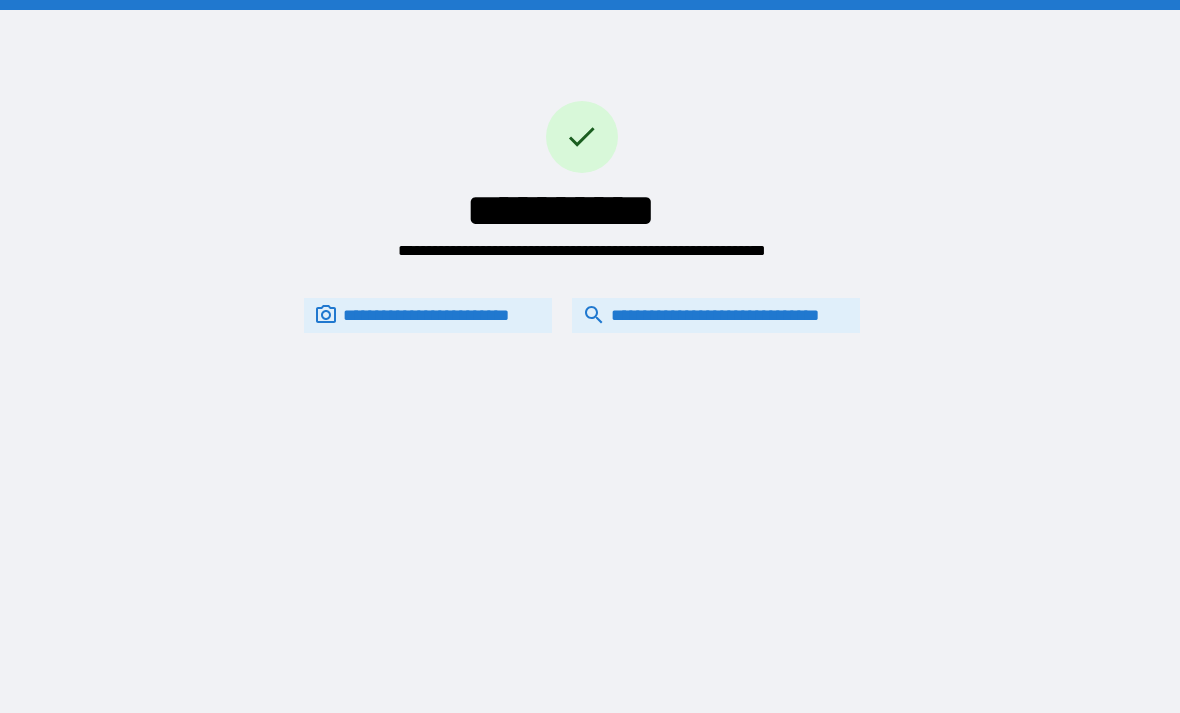 click on "**********" at bounding box center [716, 315] 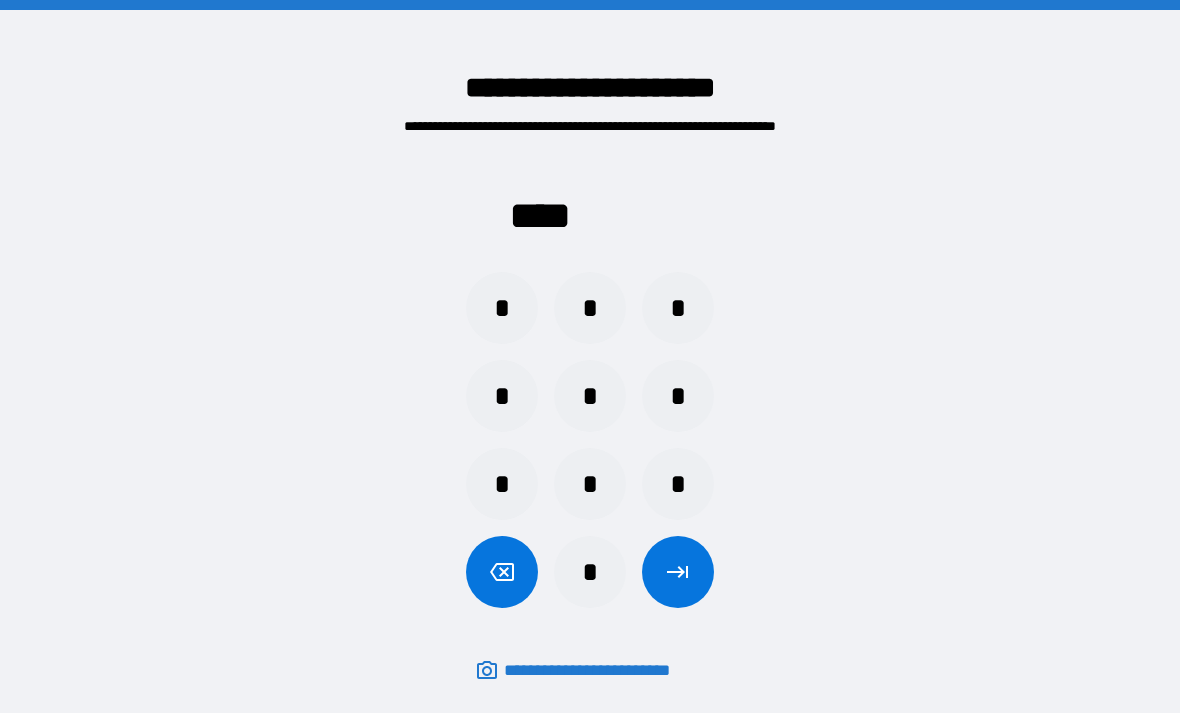 click on "*" at bounding box center (502, 308) 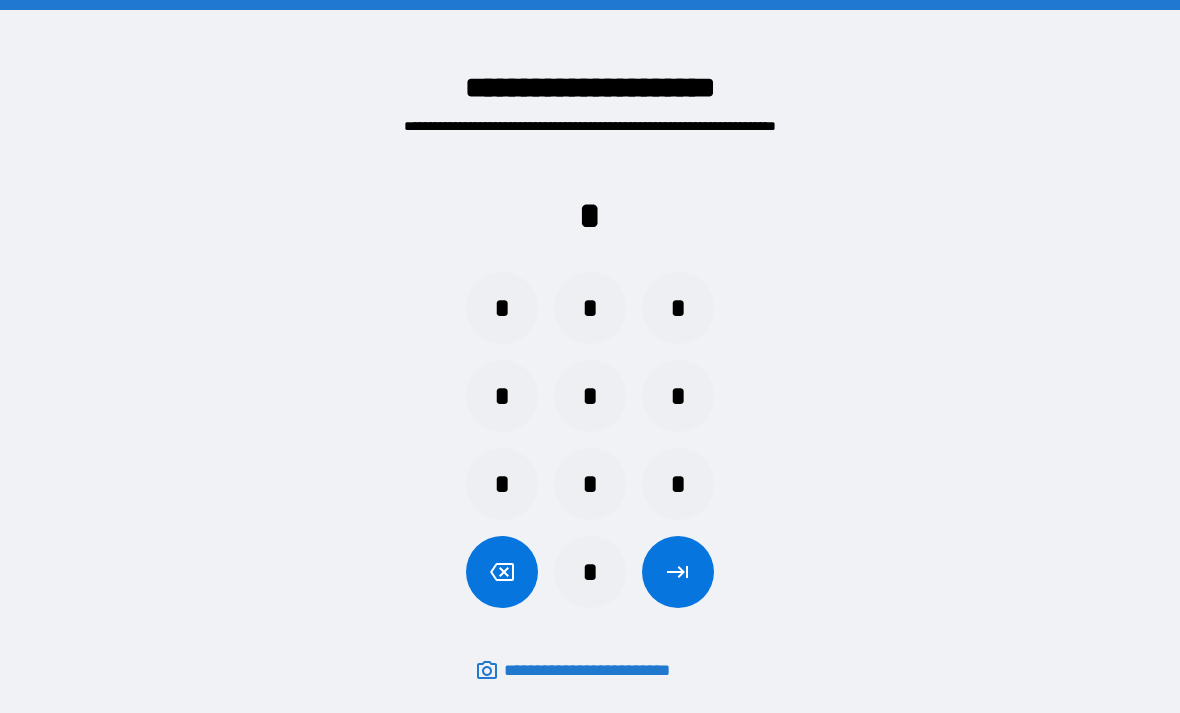 click on "*" at bounding box center (678, 484) 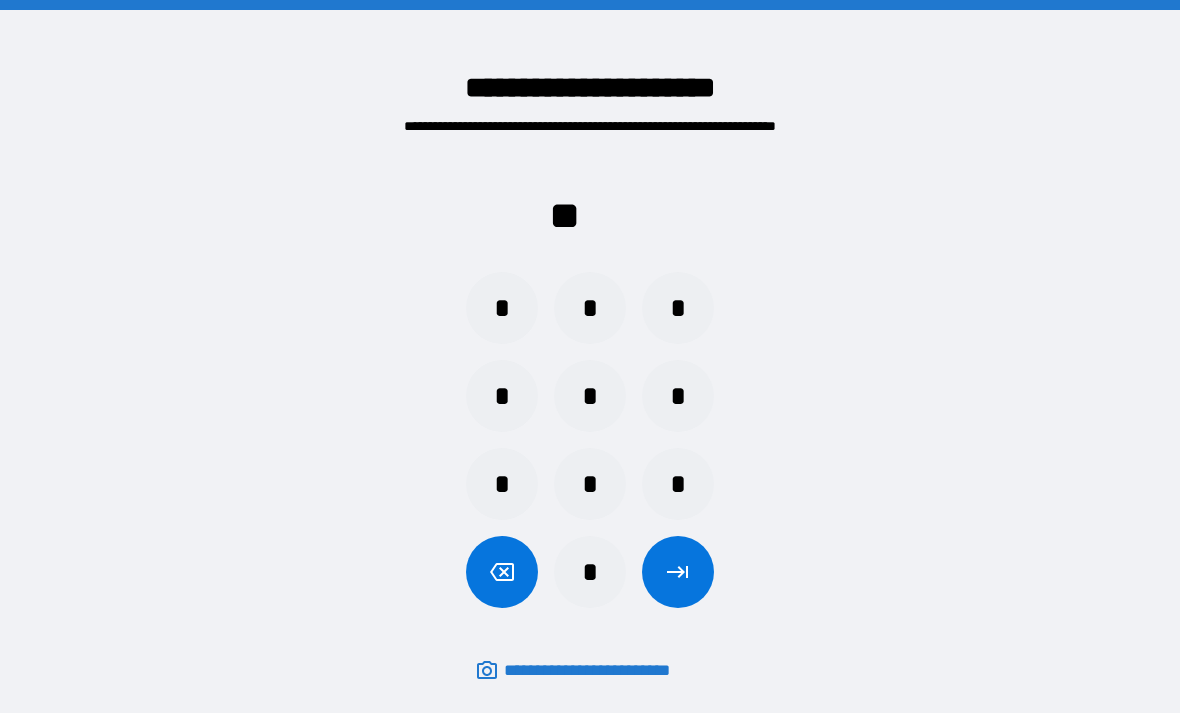 click on "*" at bounding box center (502, 484) 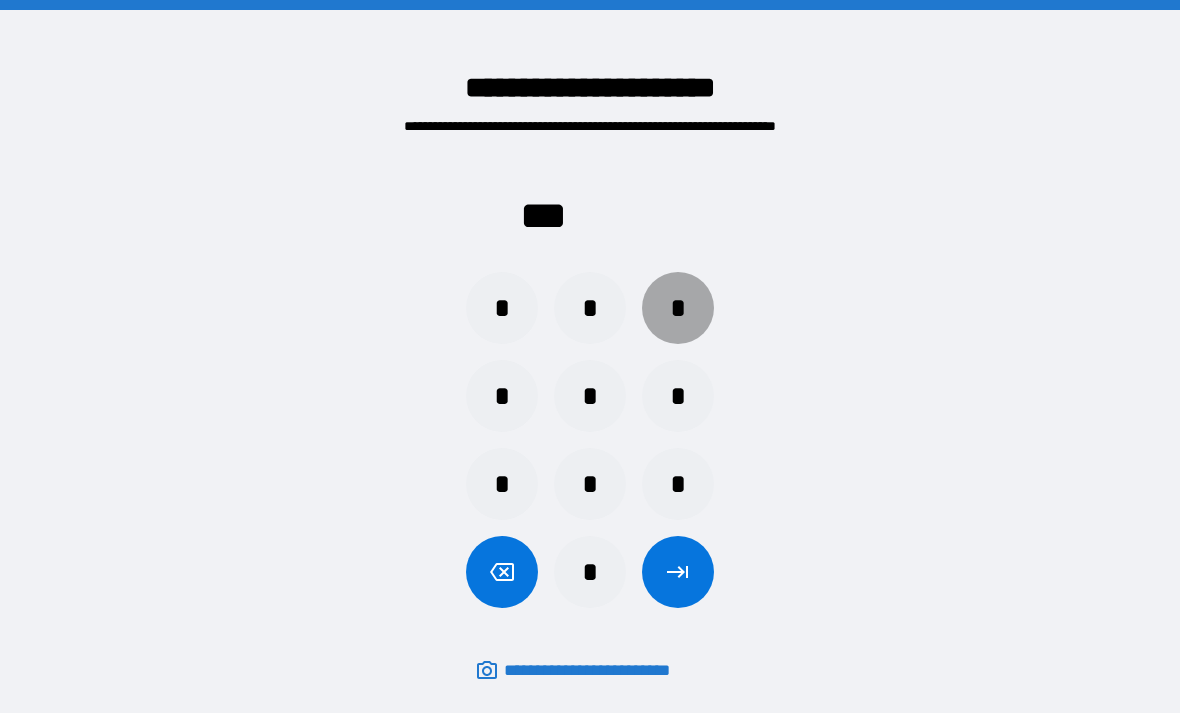 click on "*" at bounding box center (678, 308) 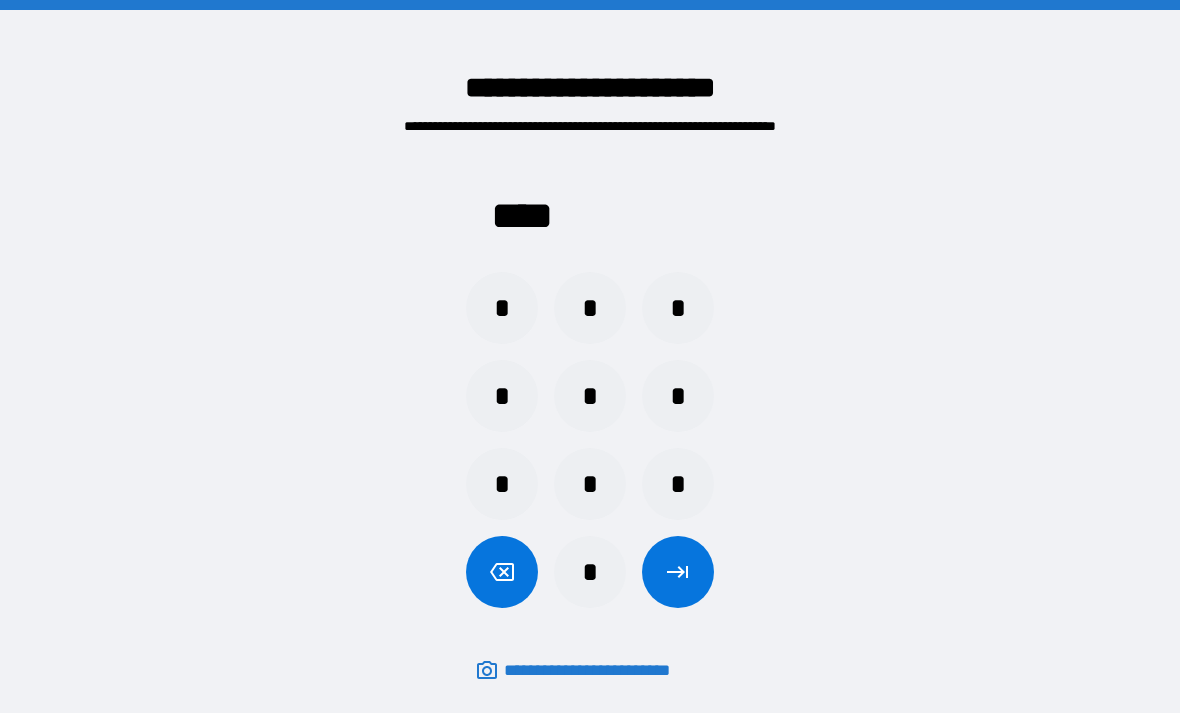 click at bounding box center (678, 572) 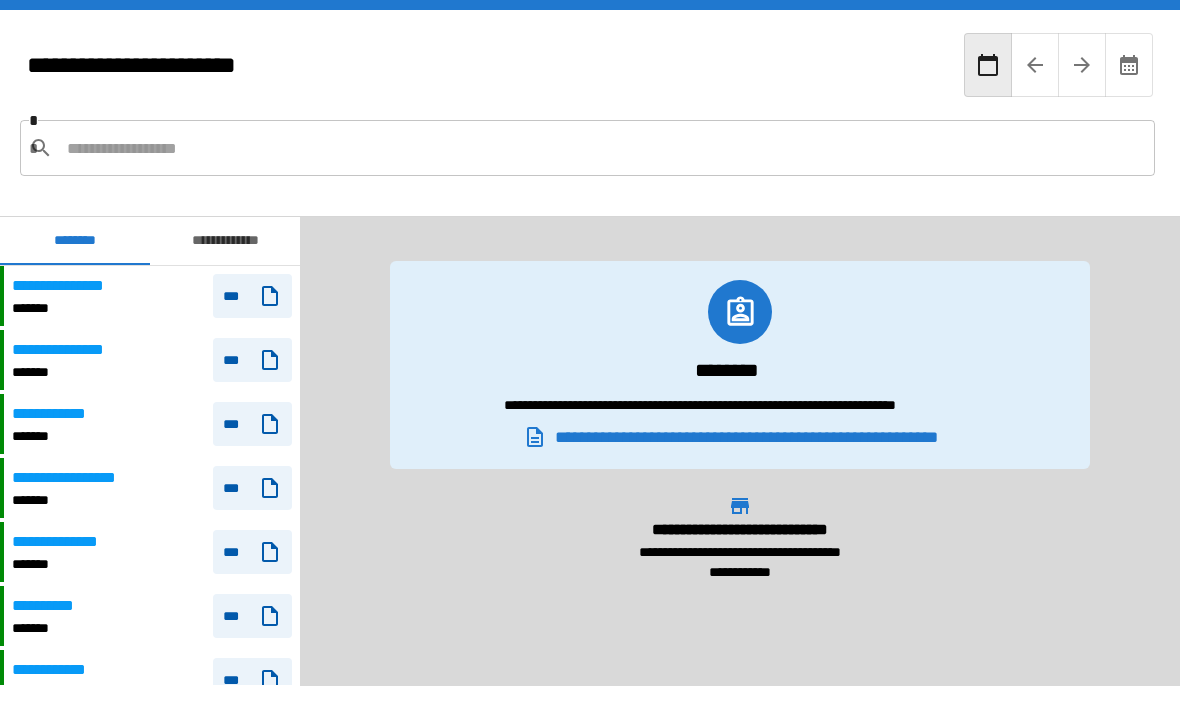click on "**********" at bounding box center (152, 424) 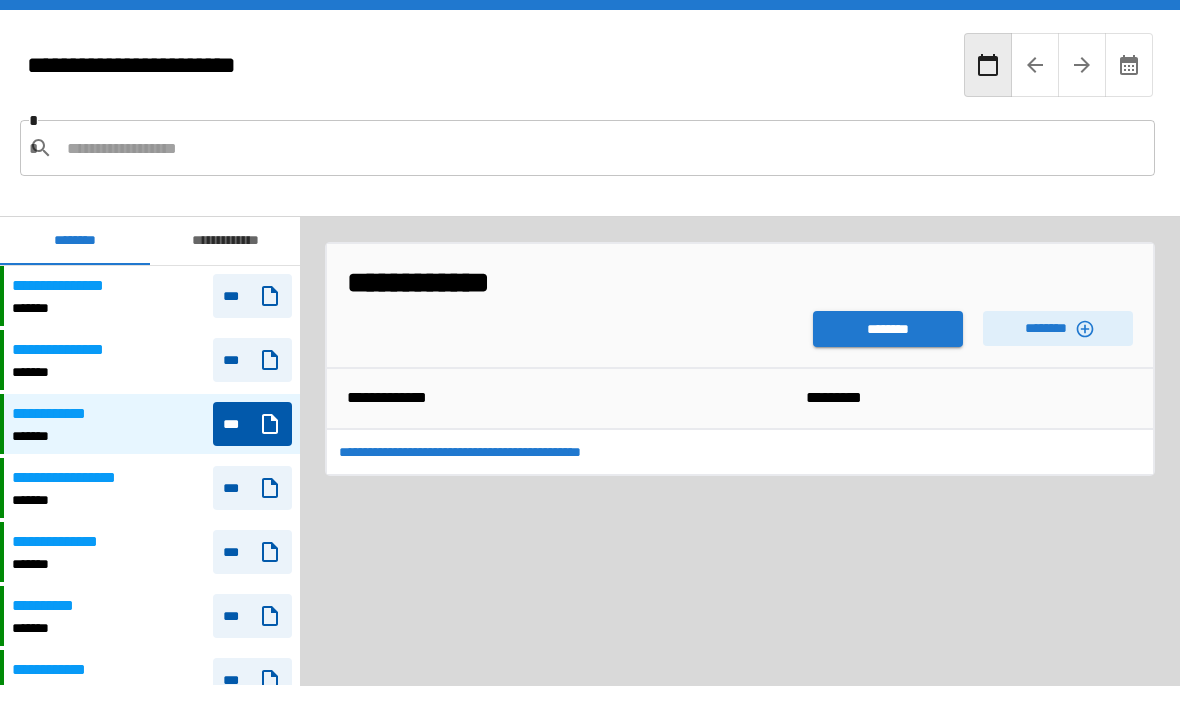 click on "********" at bounding box center (1058, 328) 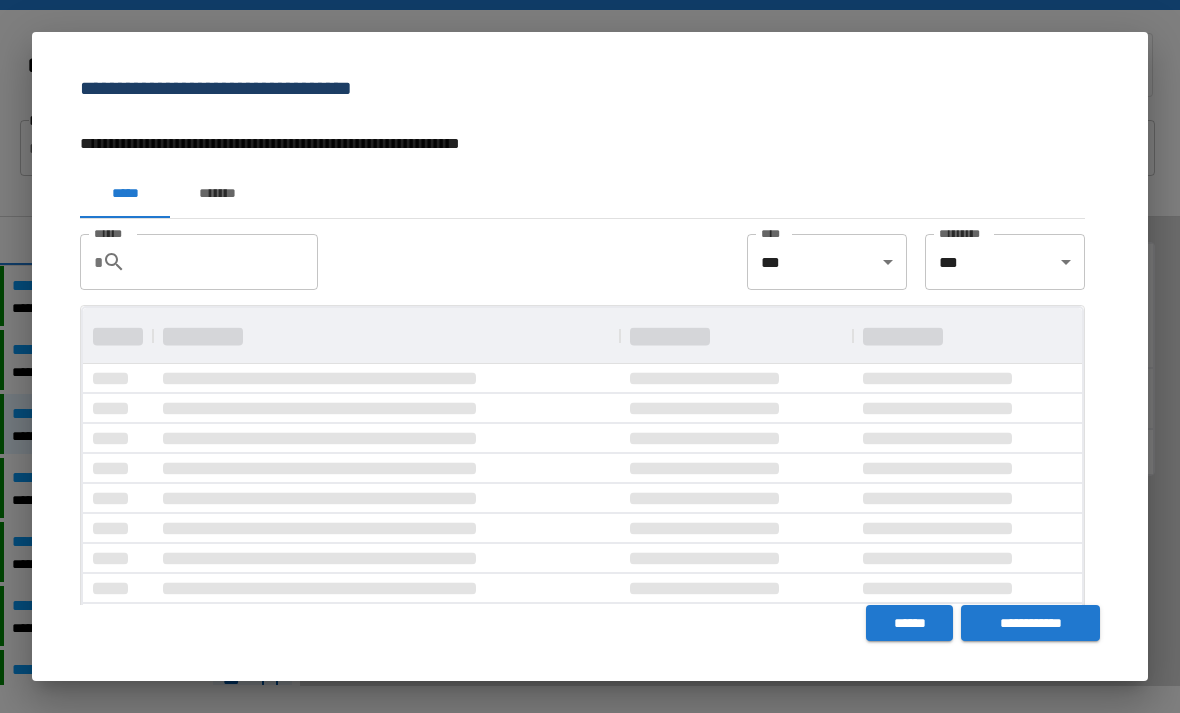 scroll, scrollTop: 0, scrollLeft: 0, axis: both 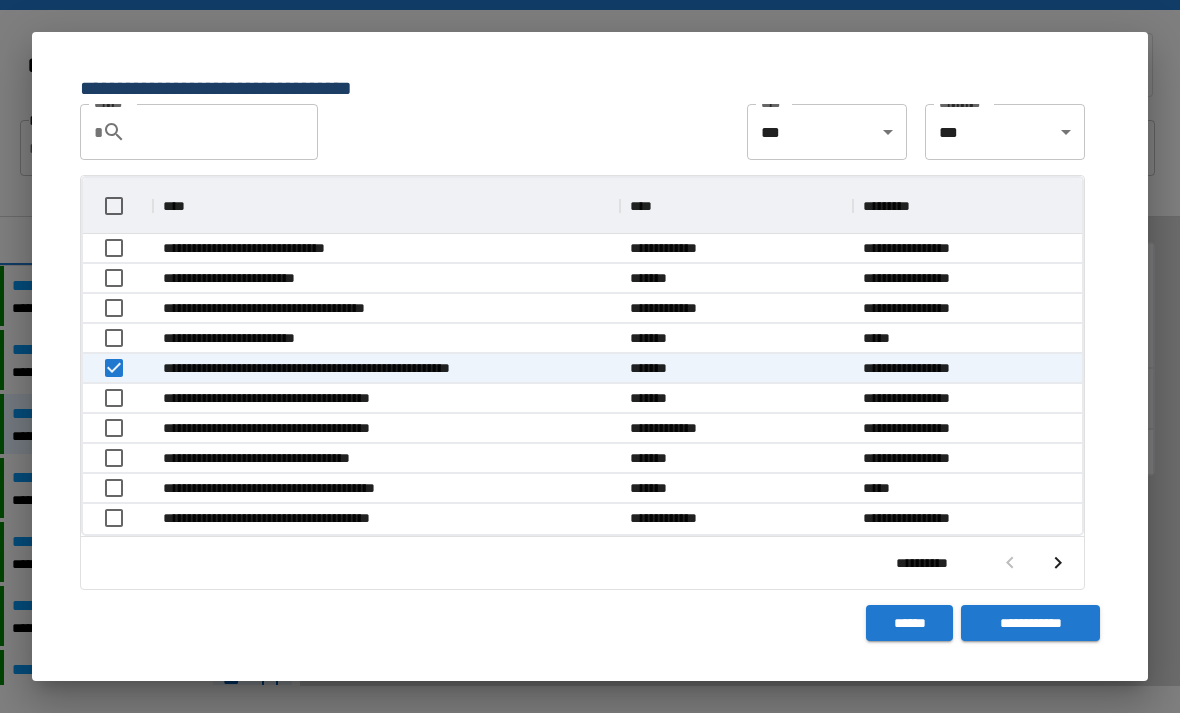 click on "**********" at bounding box center (1030, 623) 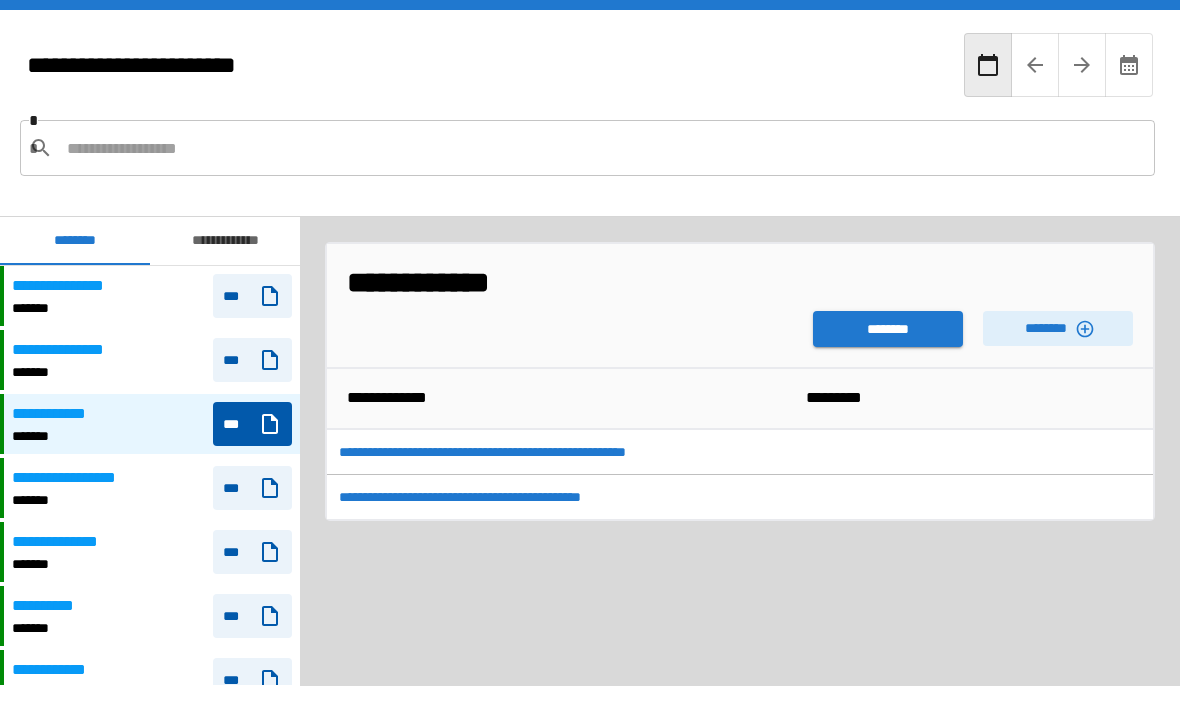 click on "********" at bounding box center [888, 329] 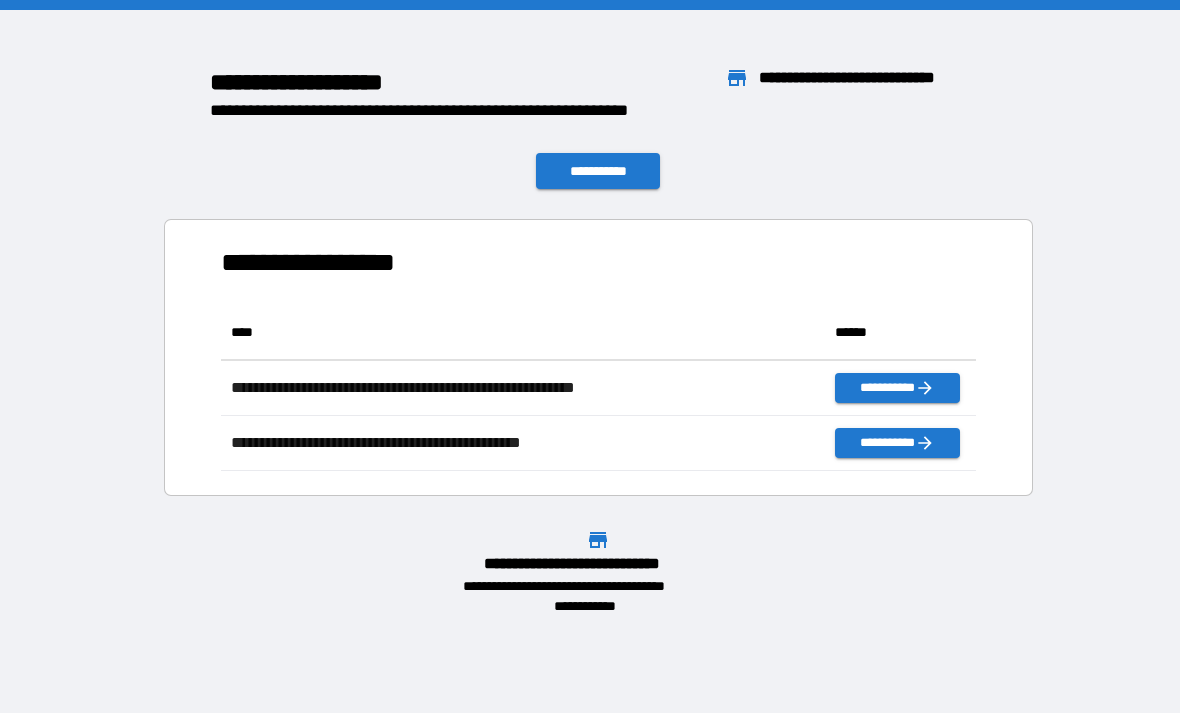 scroll, scrollTop: 1, scrollLeft: 1, axis: both 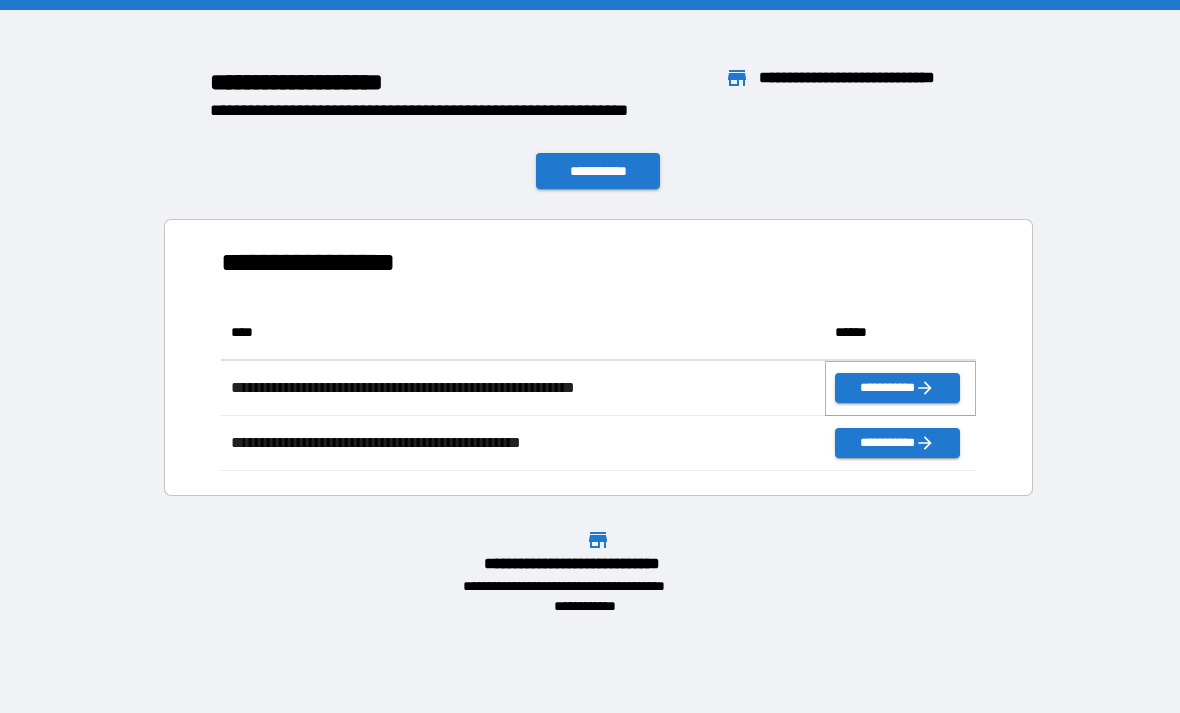 click on "**********" at bounding box center (897, 388) 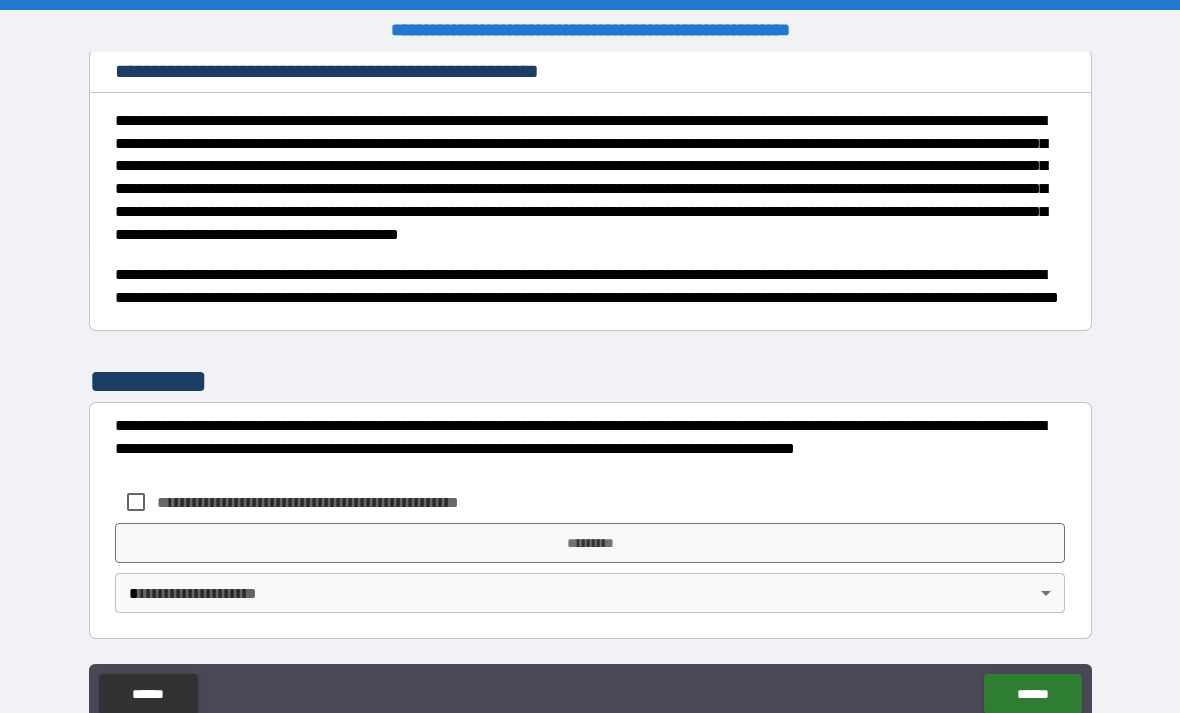 scroll, scrollTop: 262, scrollLeft: 0, axis: vertical 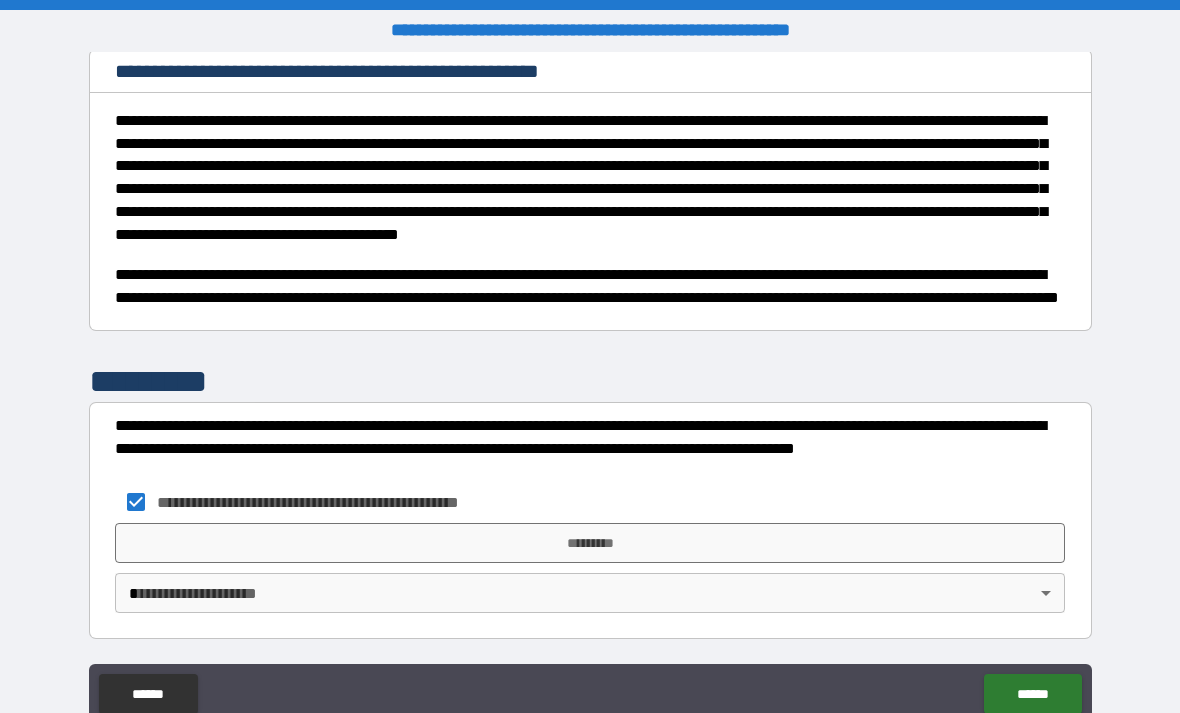 click on "*********" at bounding box center [590, 543] 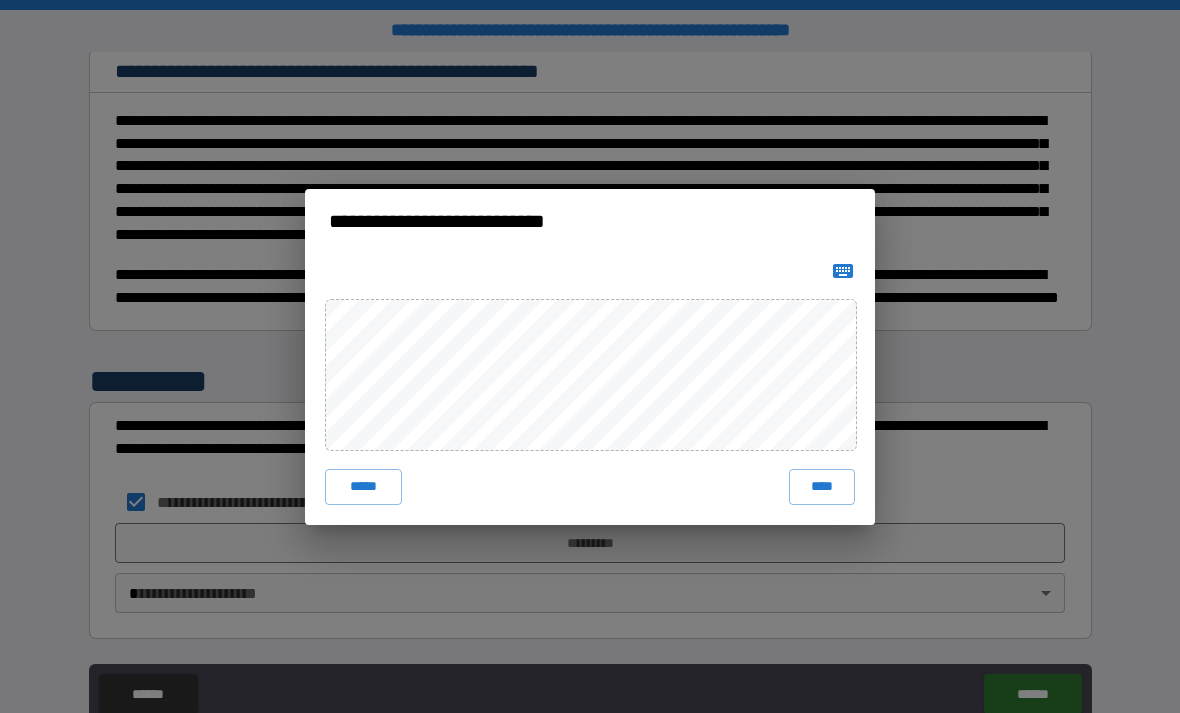 click on "****" at bounding box center (822, 487) 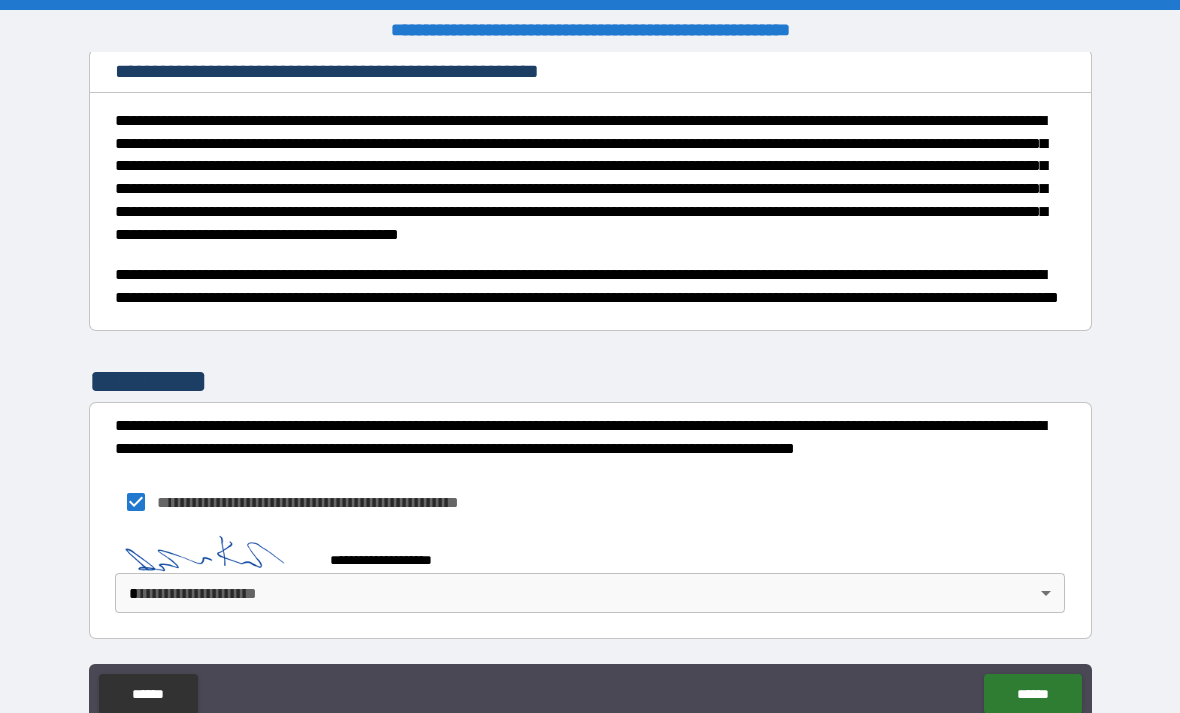 scroll, scrollTop: 252, scrollLeft: 0, axis: vertical 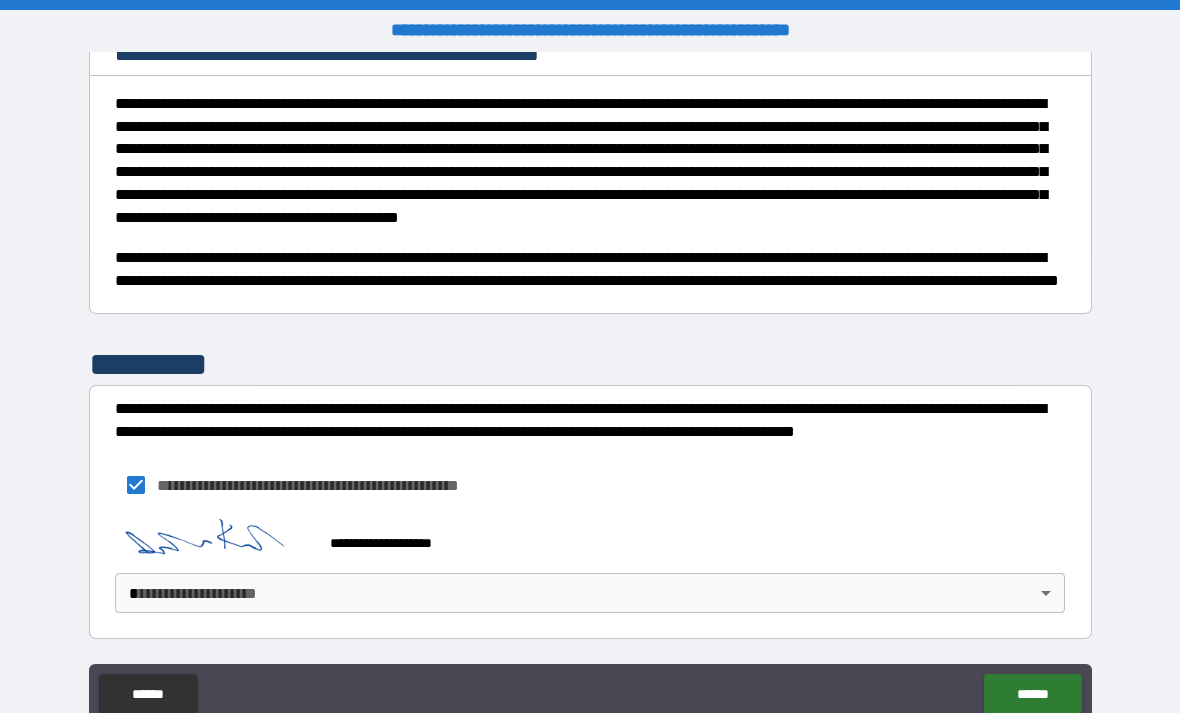 click on "******" at bounding box center (1032, 694) 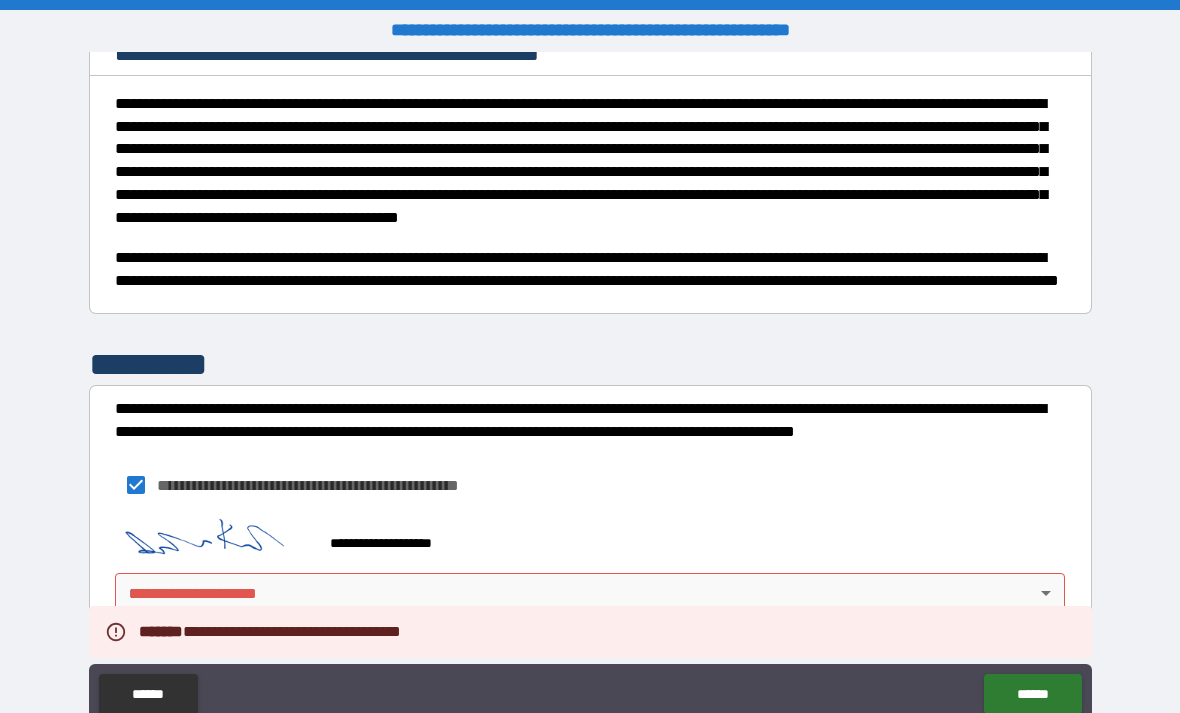 scroll, scrollTop: 279, scrollLeft: 0, axis: vertical 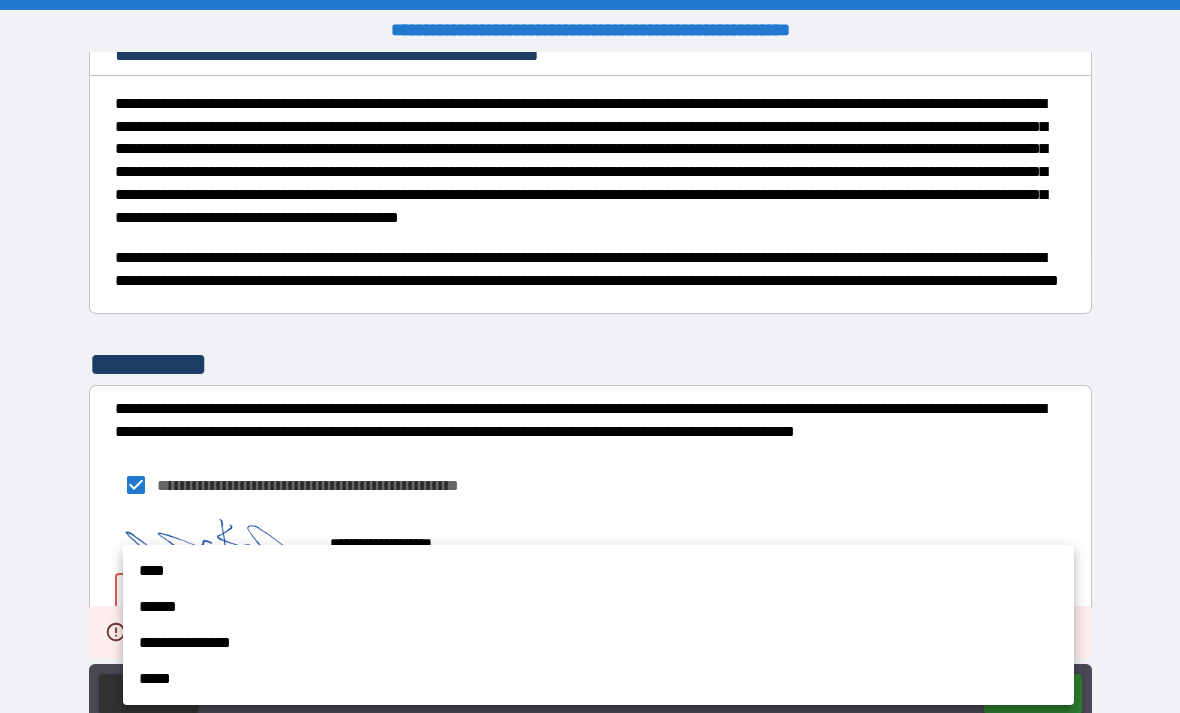 click on "****" at bounding box center [598, 571] 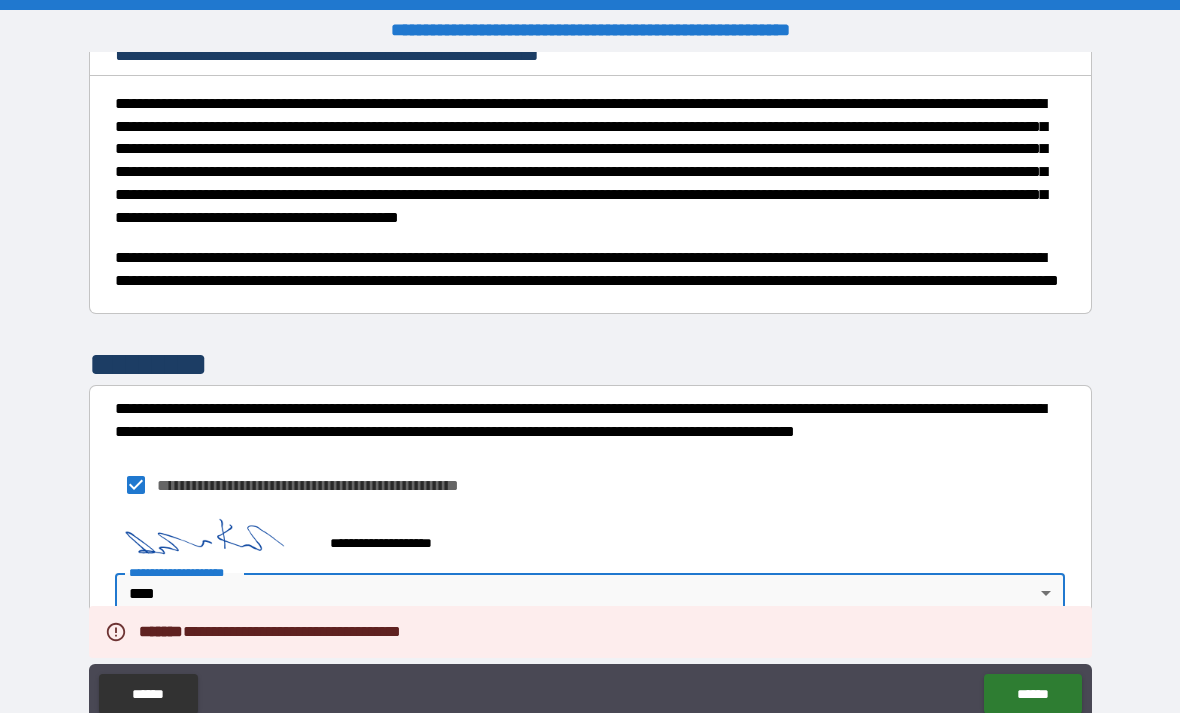 click on "******" at bounding box center (1032, 694) 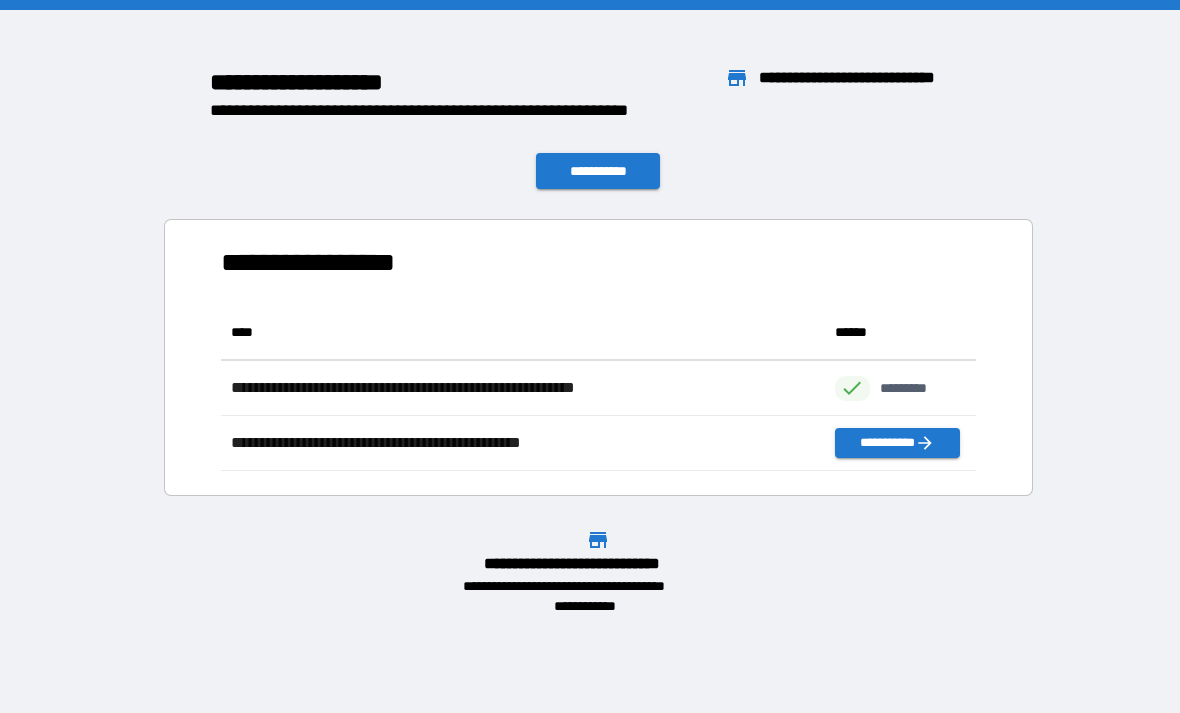 scroll, scrollTop: 1, scrollLeft: 1, axis: both 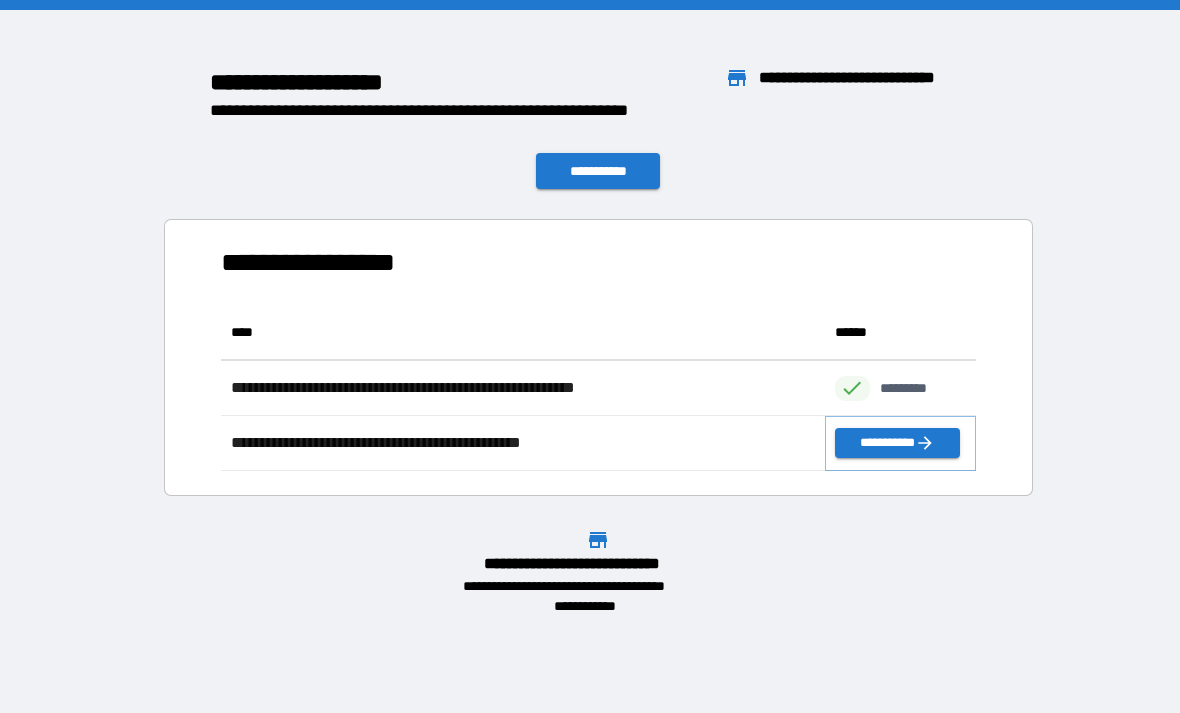click on "**********" at bounding box center (897, 443) 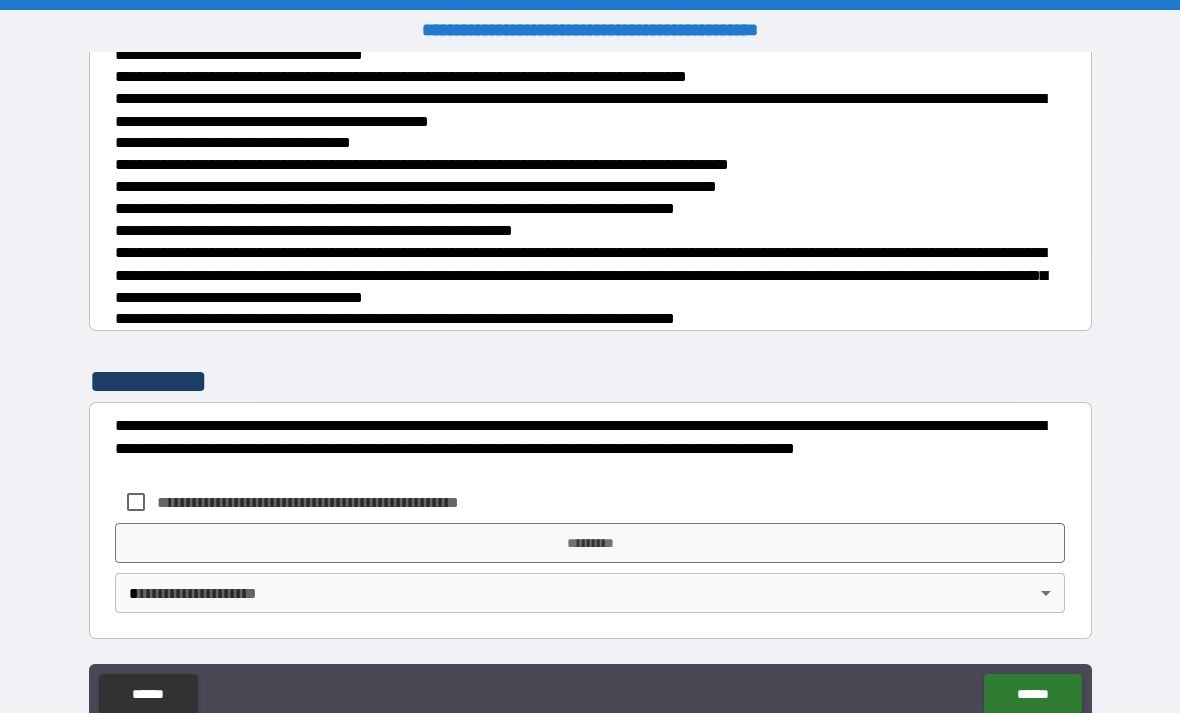 click on "******" at bounding box center [148, 694] 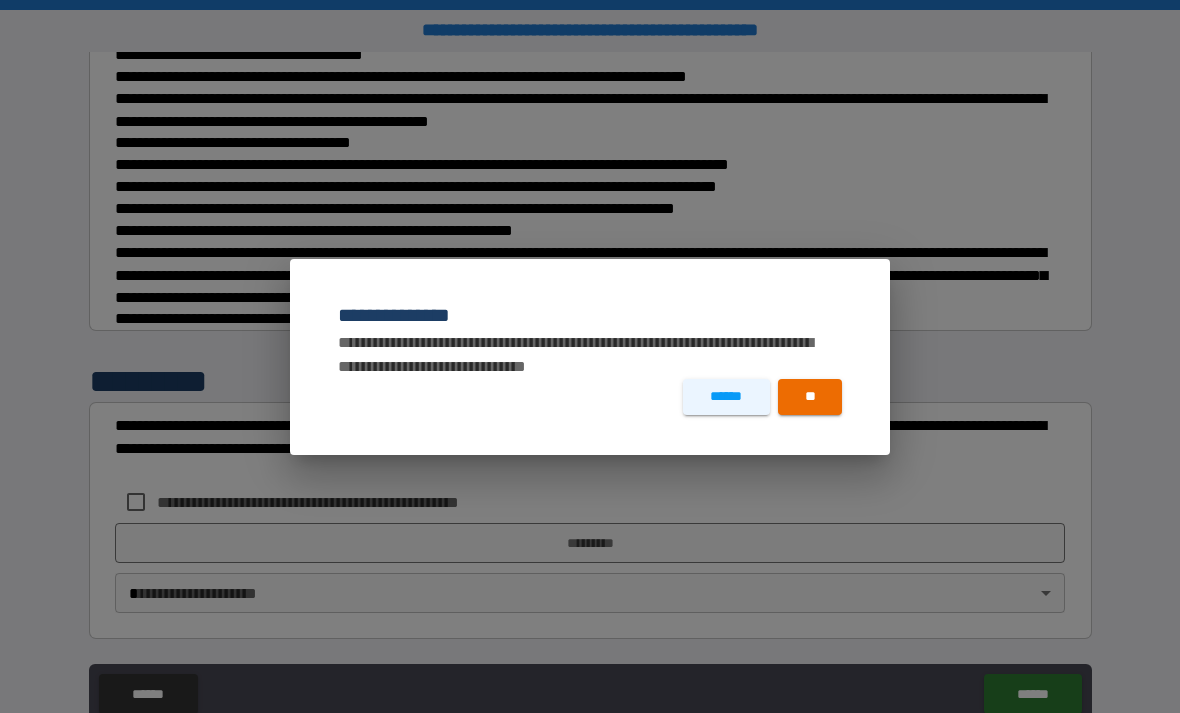 scroll, scrollTop: 702, scrollLeft: 0, axis: vertical 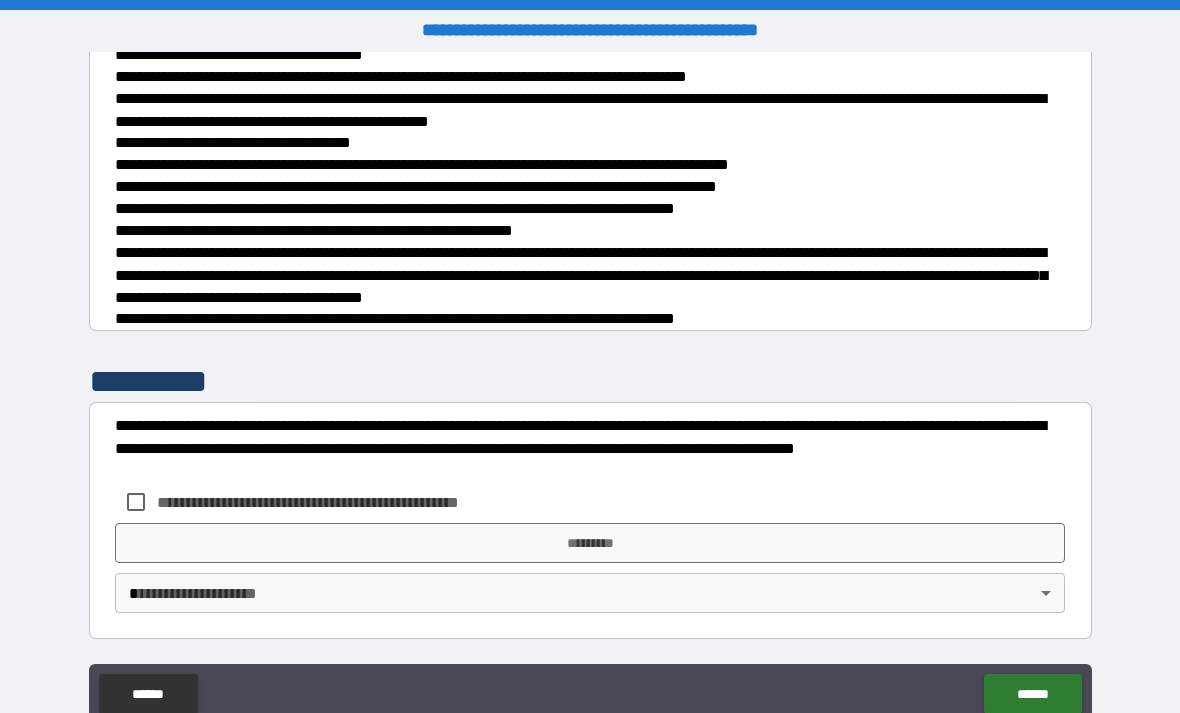 click on "******" at bounding box center [148, 694] 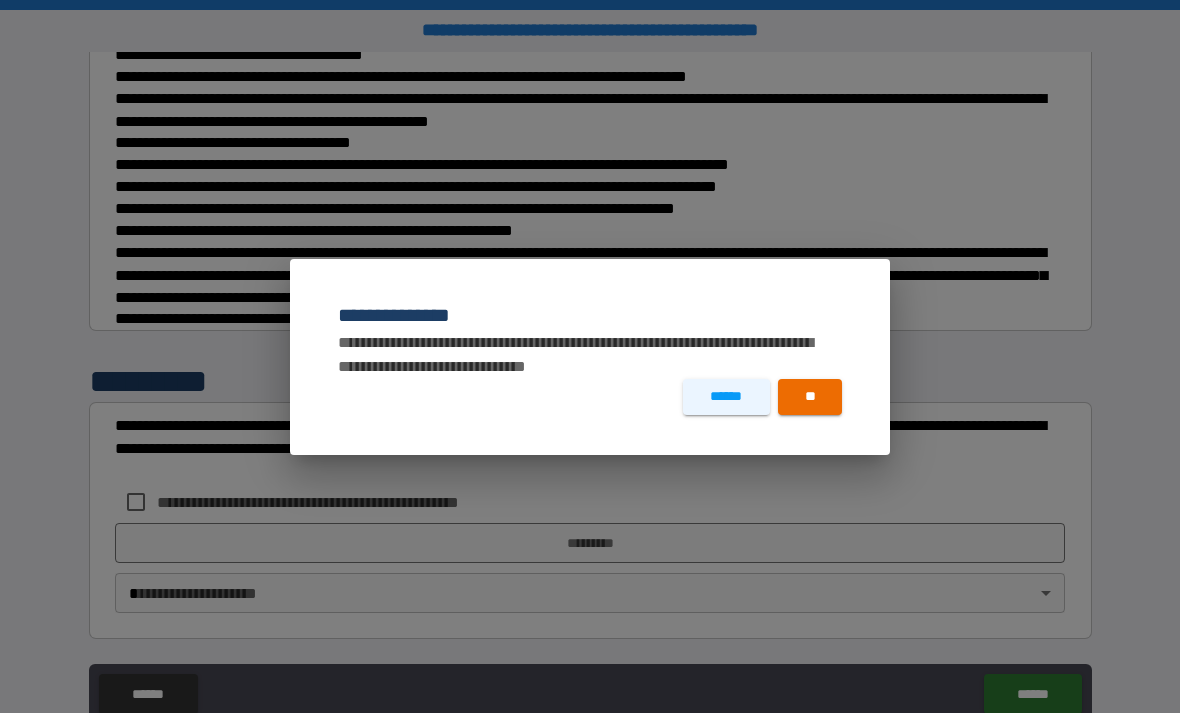 click on "**" at bounding box center (810, 397) 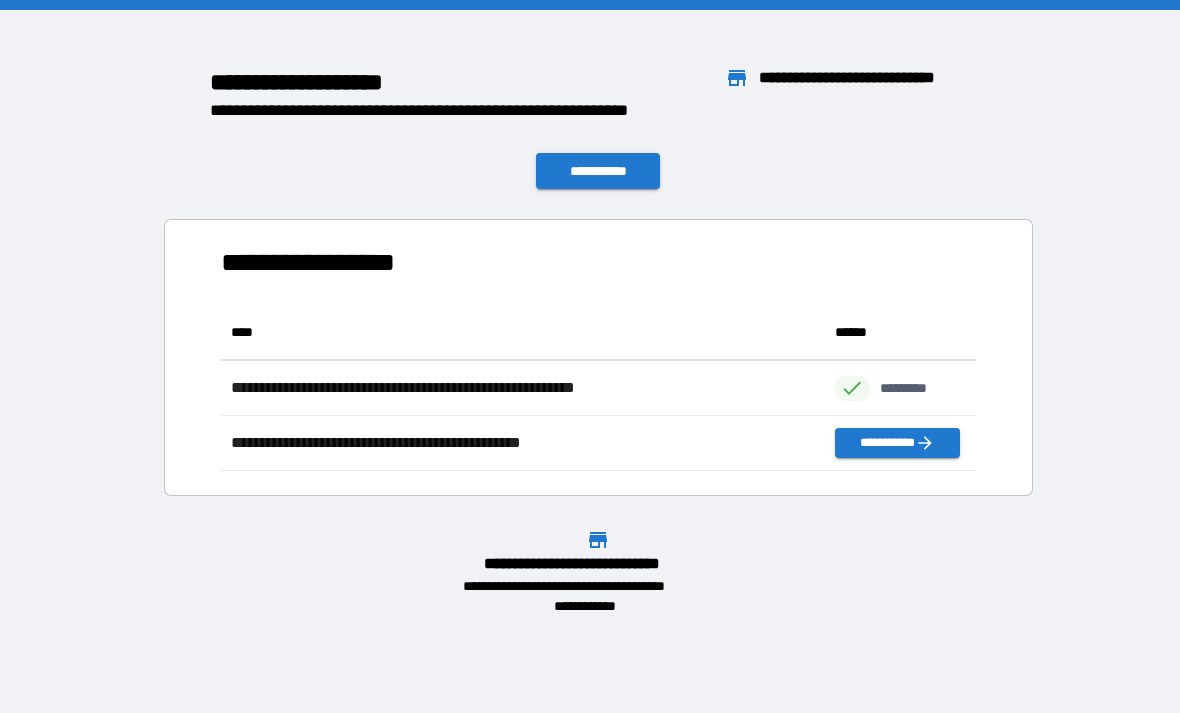 scroll, scrollTop: 1, scrollLeft: 1, axis: both 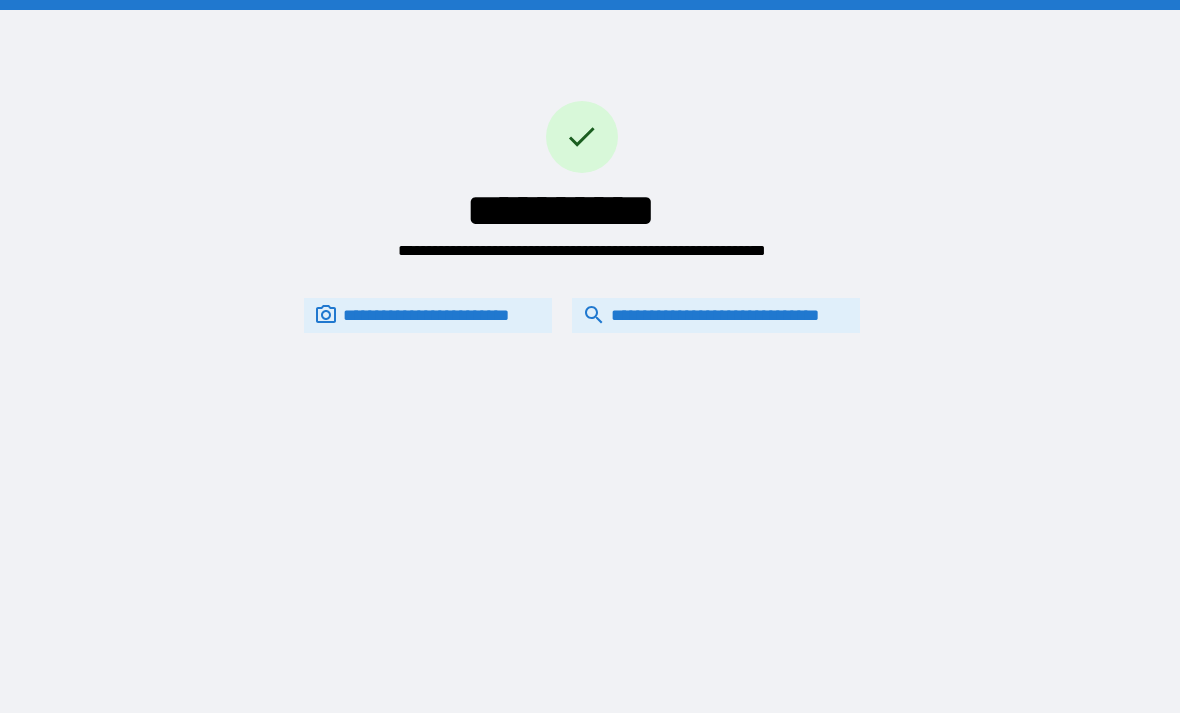 click on "**********" at bounding box center [716, 315] 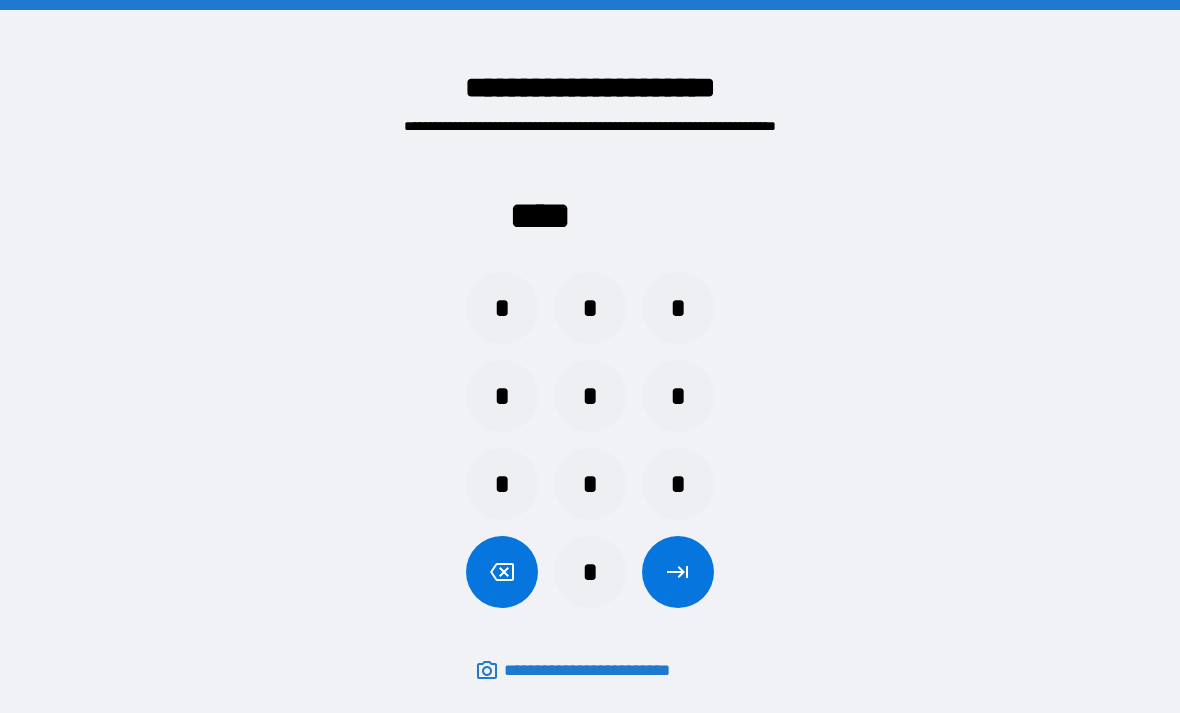 click on "*" at bounding box center [502, 308] 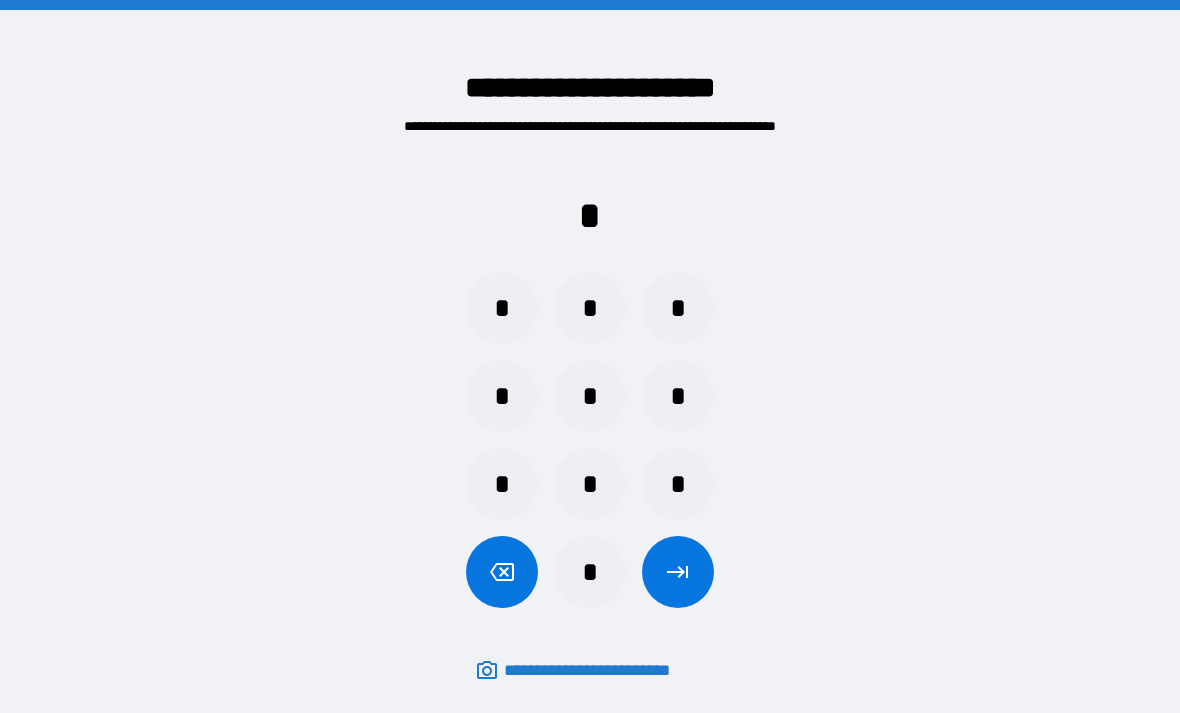 click on "*" at bounding box center (678, 484) 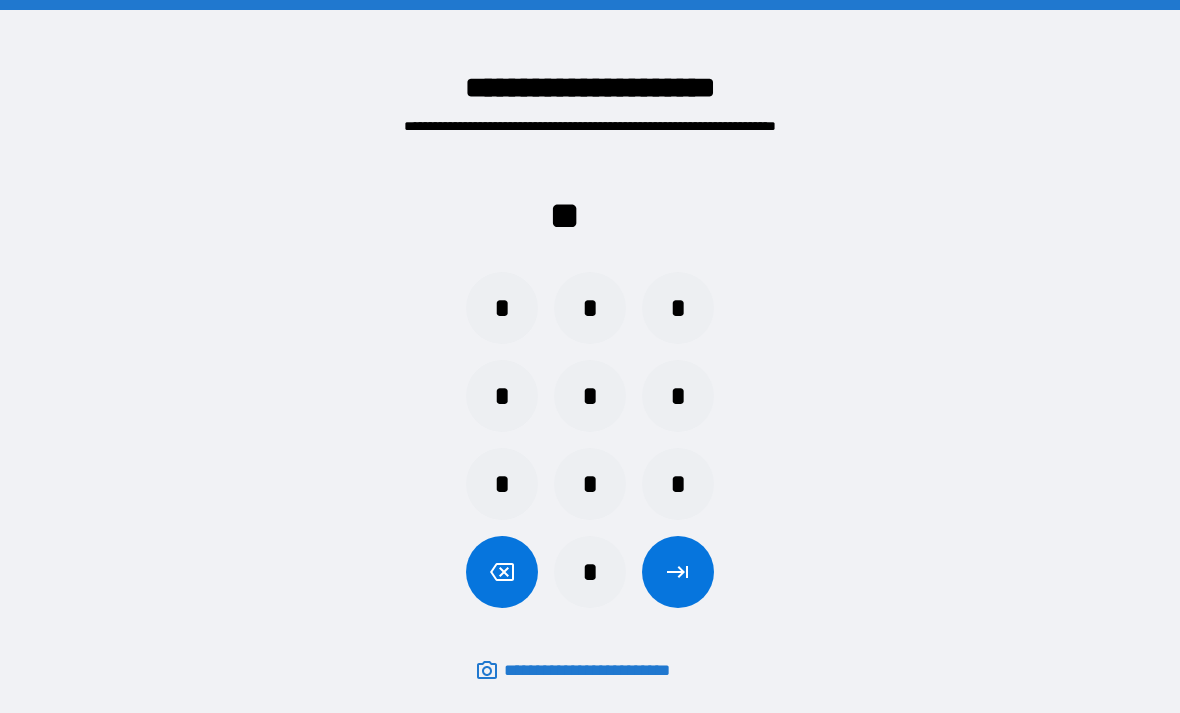 click on "*" at bounding box center (502, 484) 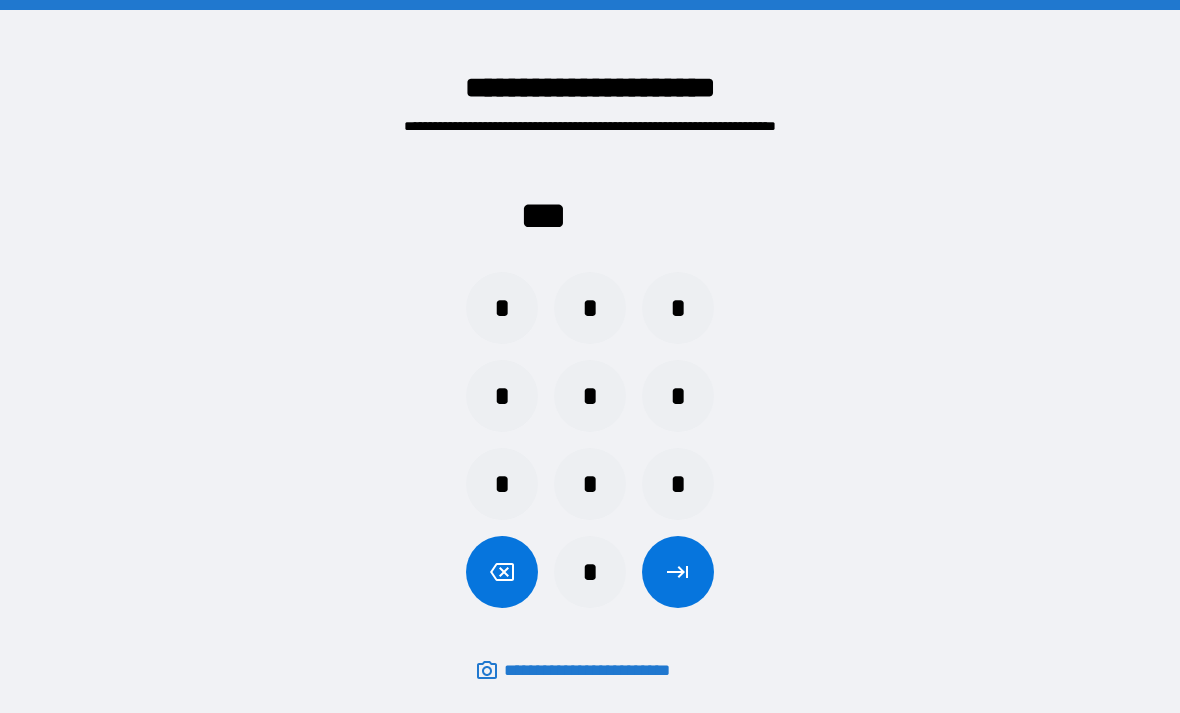 click on "*" at bounding box center (678, 308) 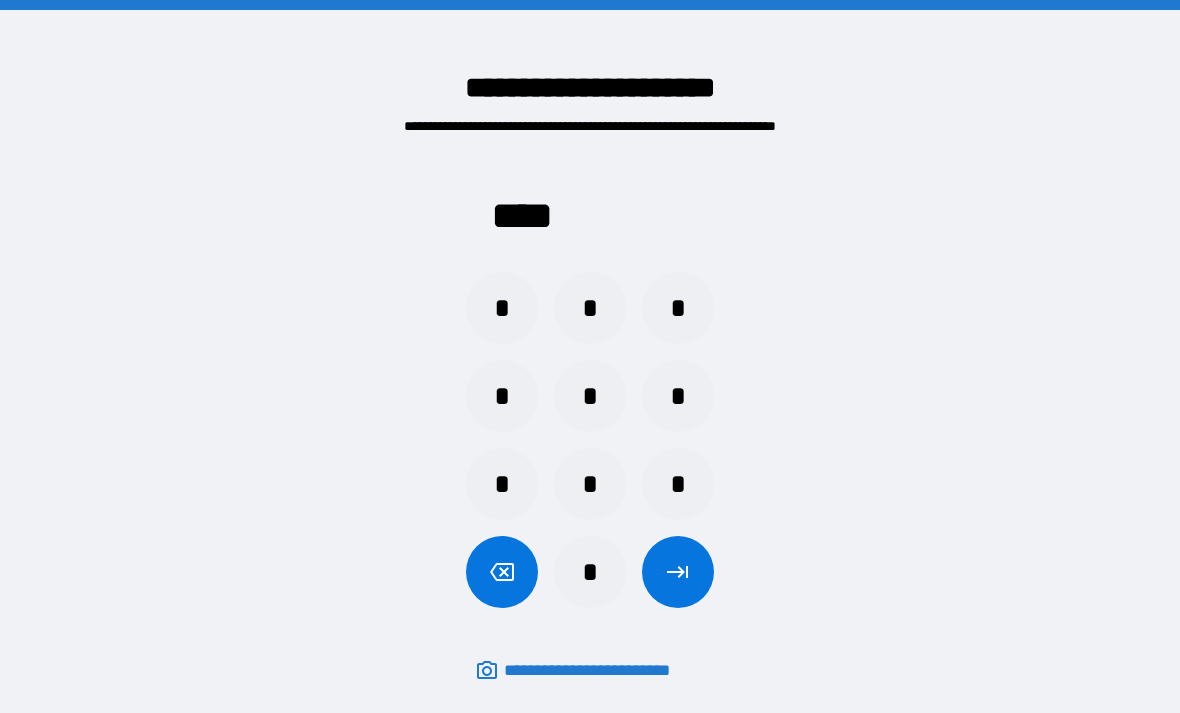 click 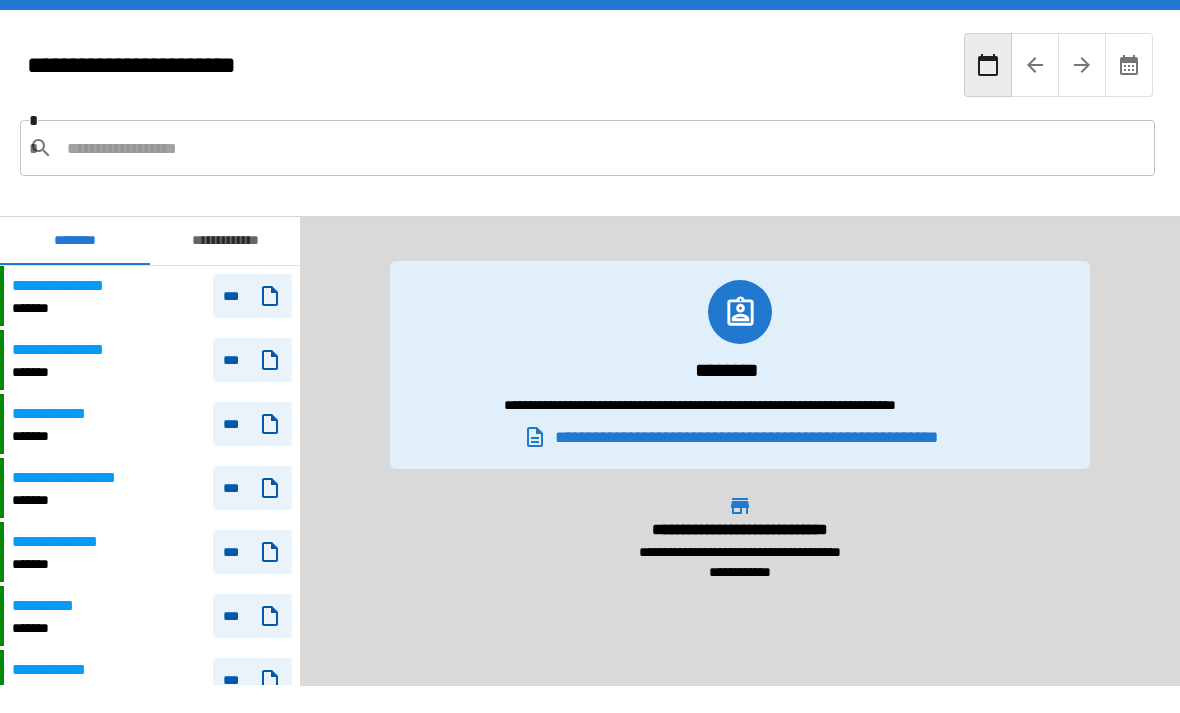 click on "**********" at bounding box center [152, 488] 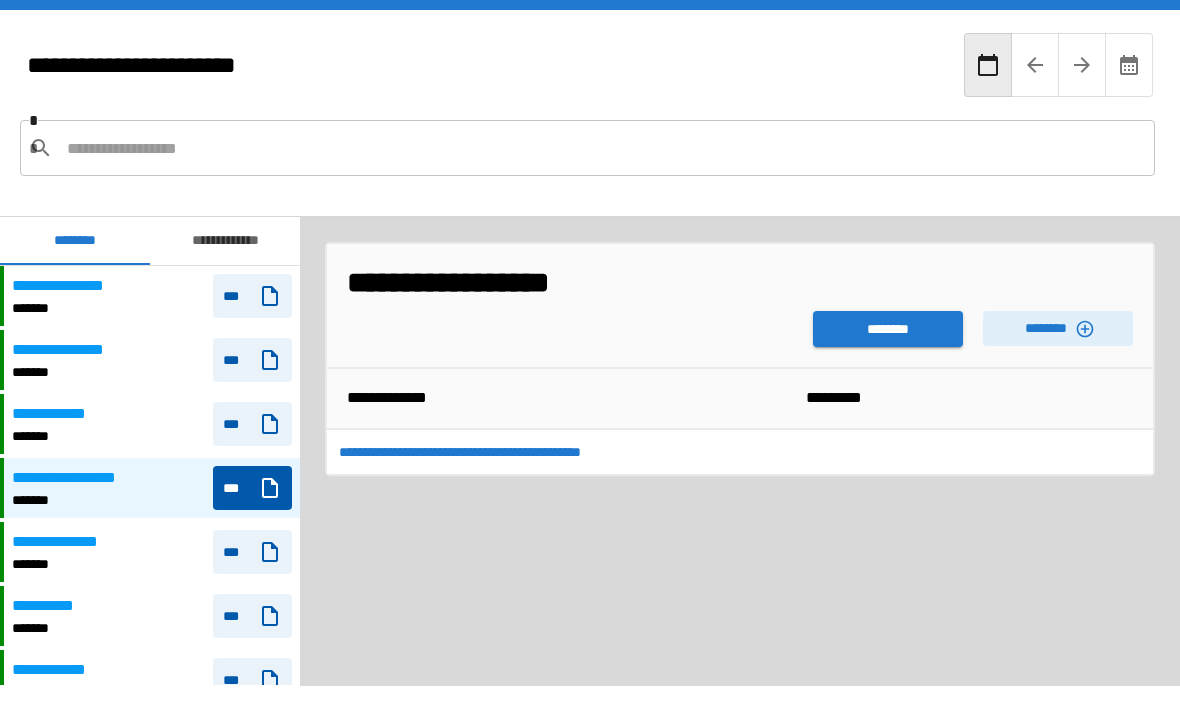 click on "********" at bounding box center (888, 329) 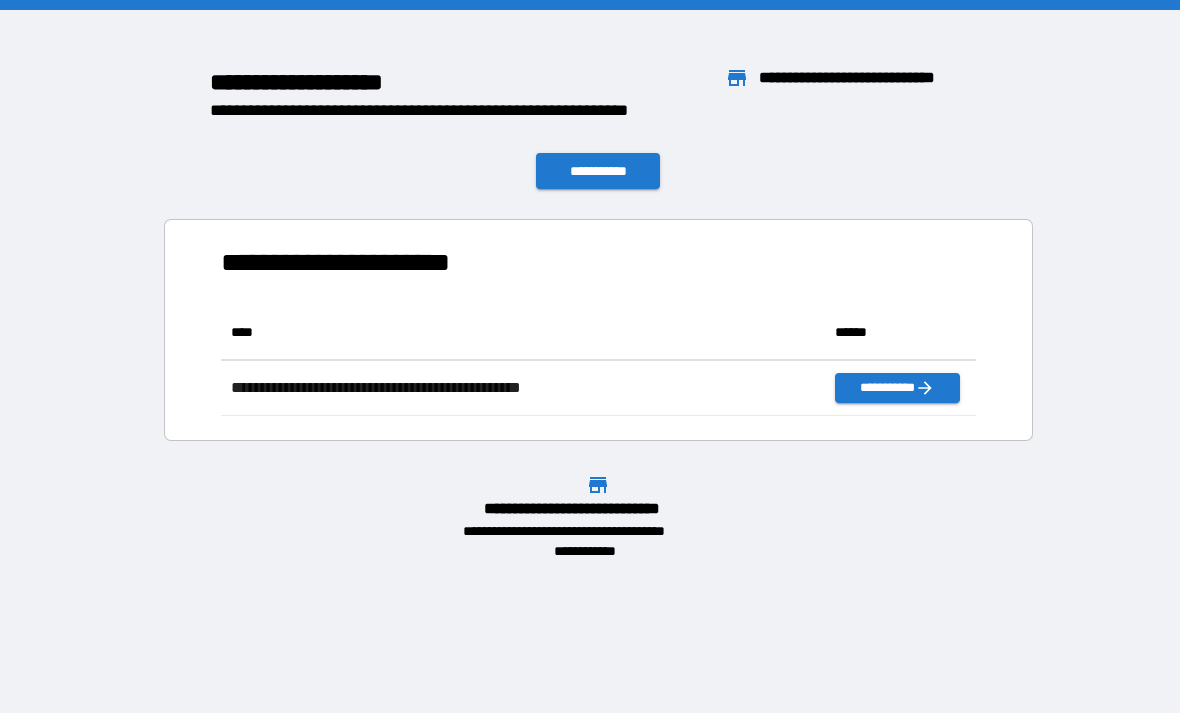 scroll, scrollTop: 1, scrollLeft: 1, axis: both 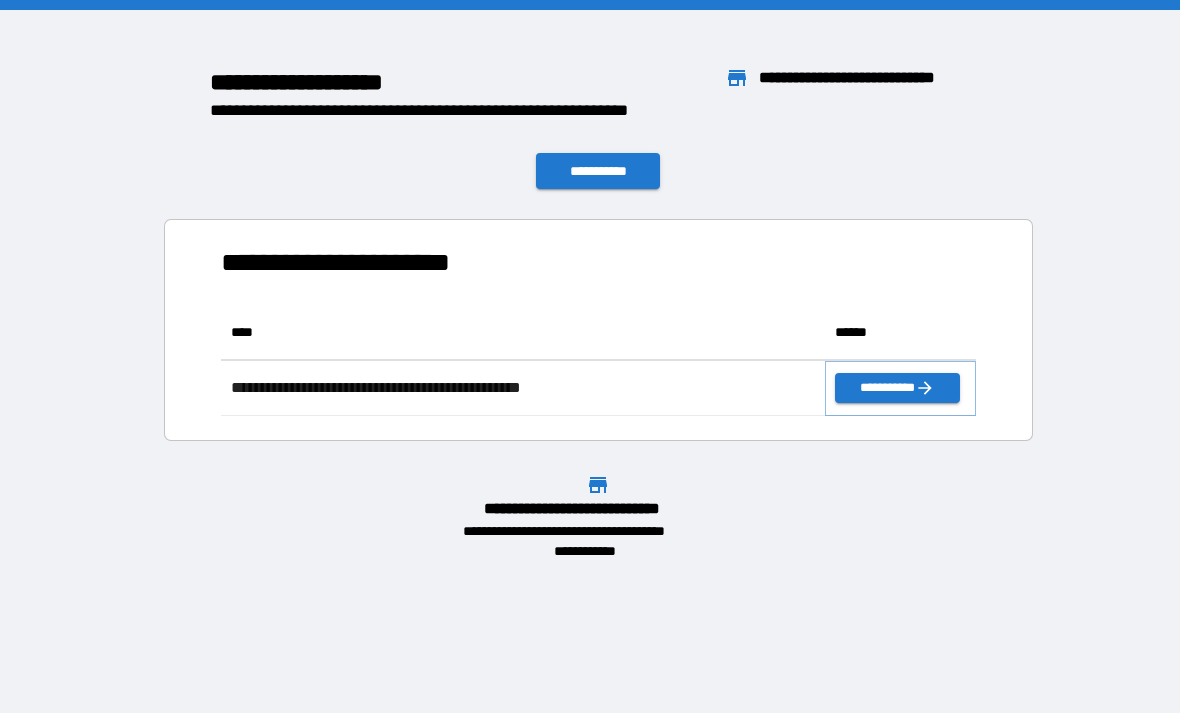 click on "**********" at bounding box center (897, 388) 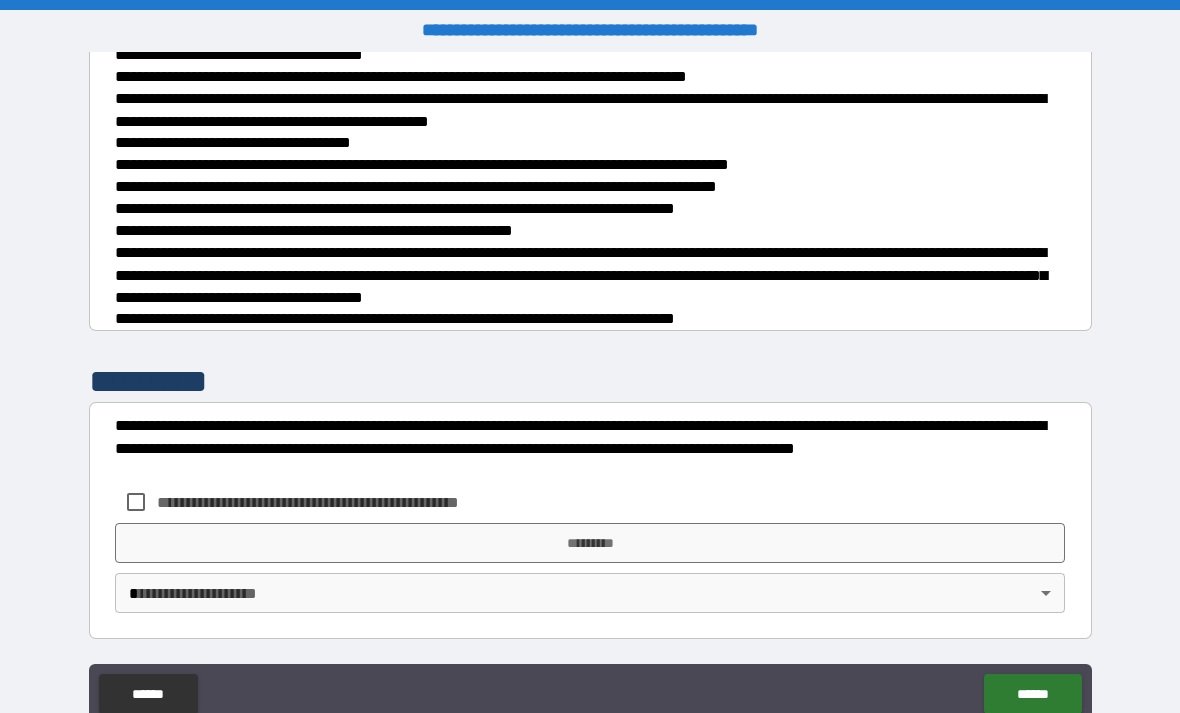 scroll, scrollTop: 702, scrollLeft: 0, axis: vertical 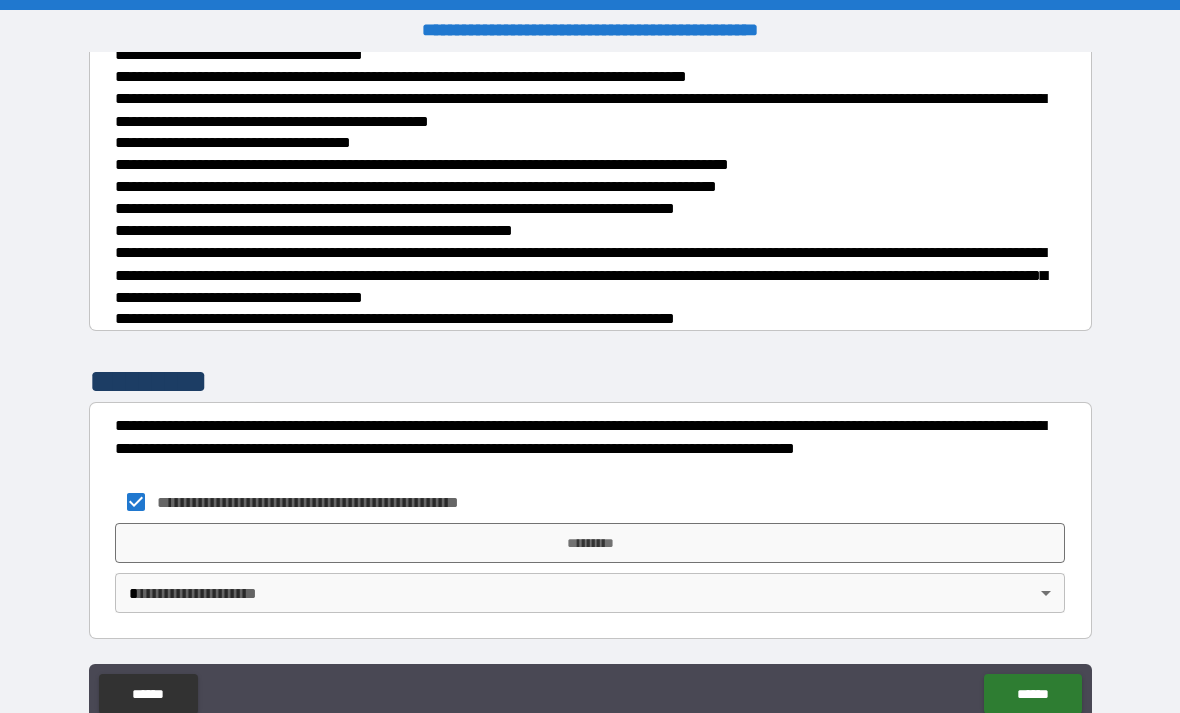 click on "*********" at bounding box center (590, 543) 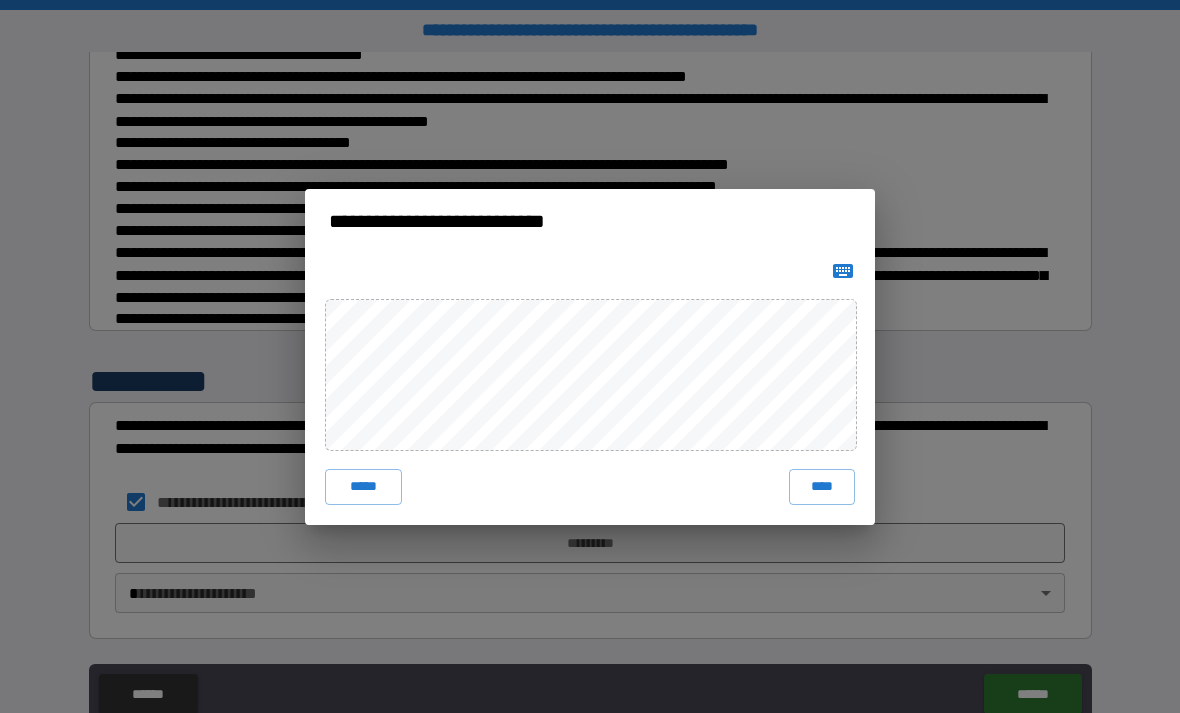 click on "****" at bounding box center (822, 487) 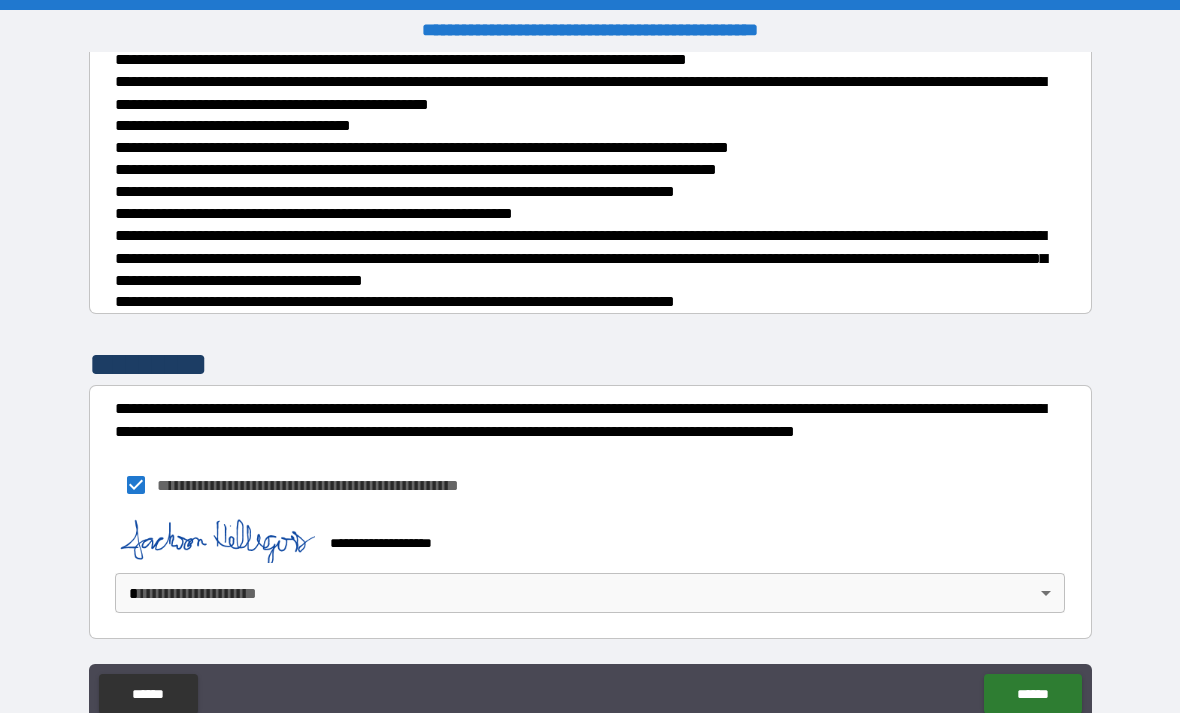 scroll, scrollTop: 719, scrollLeft: 0, axis: vertical 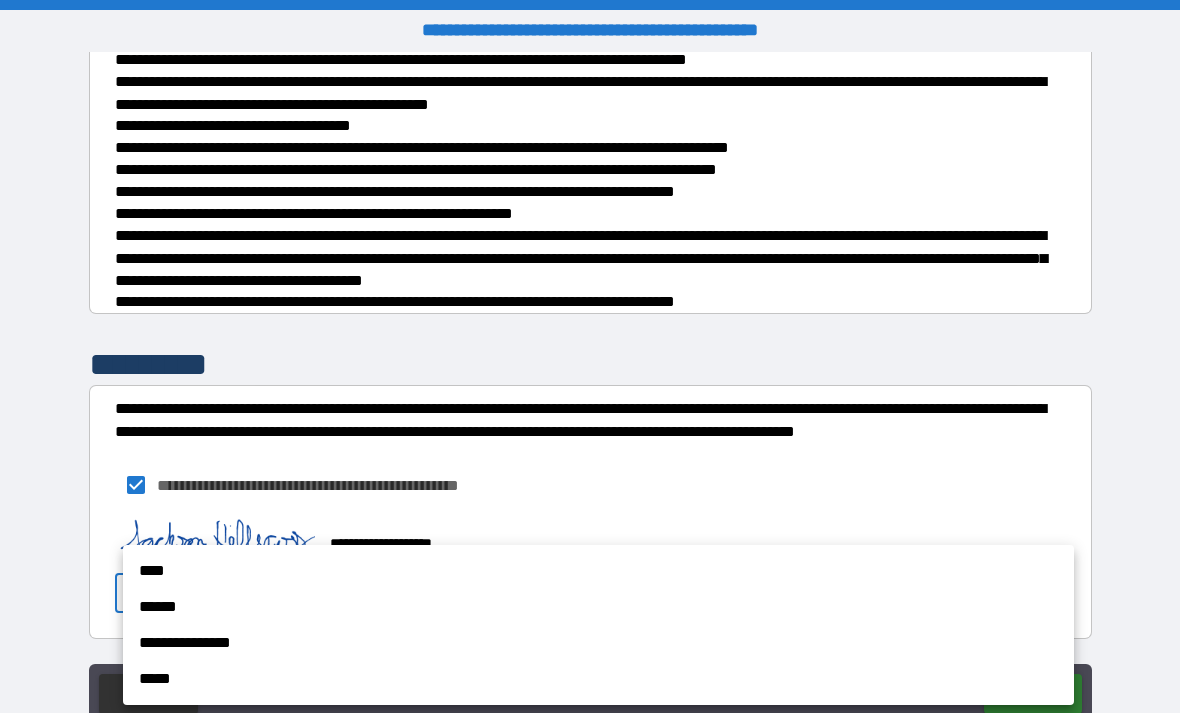 click on "****" at bounding box center [598, 571] 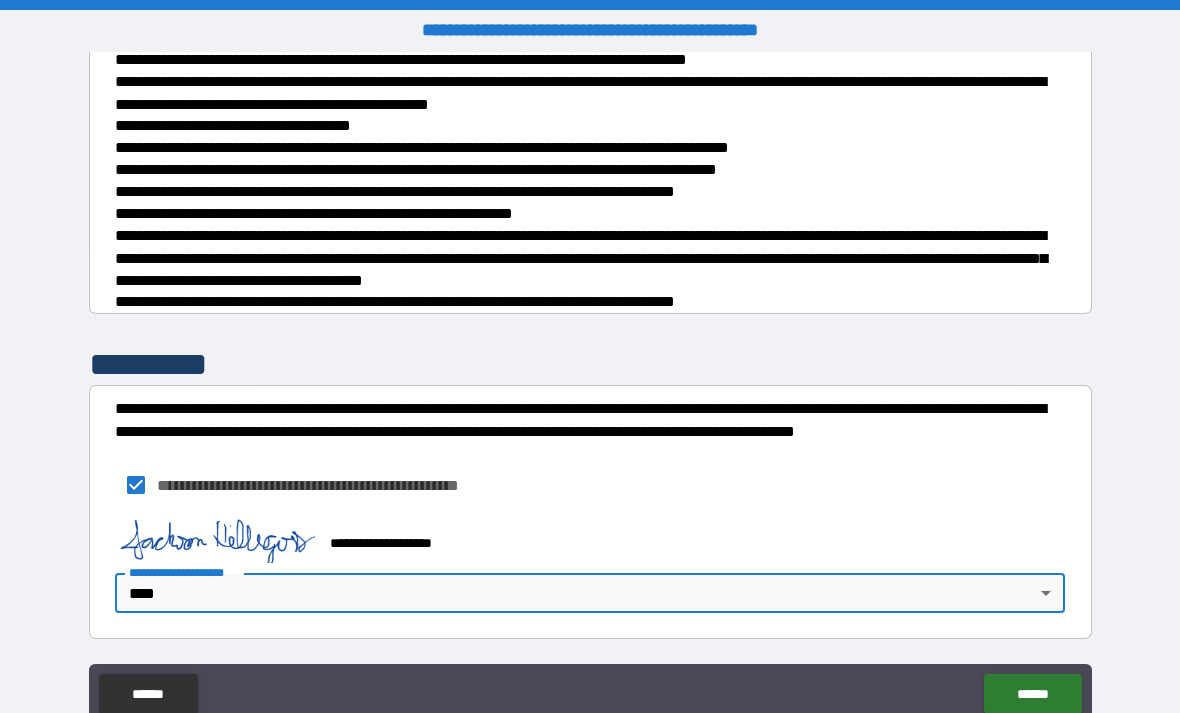 click on "******" at bounding box center (1032, 694) 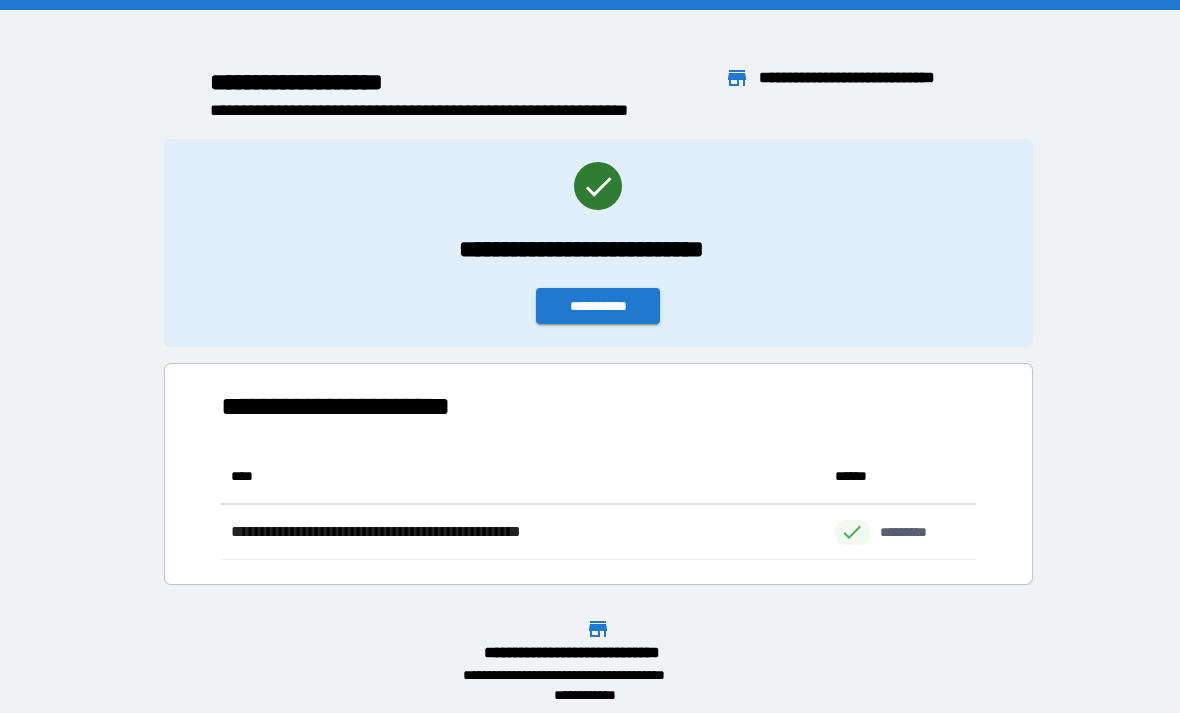 scroll, scrollTop: 111, scrollLeft: 755, axis: both 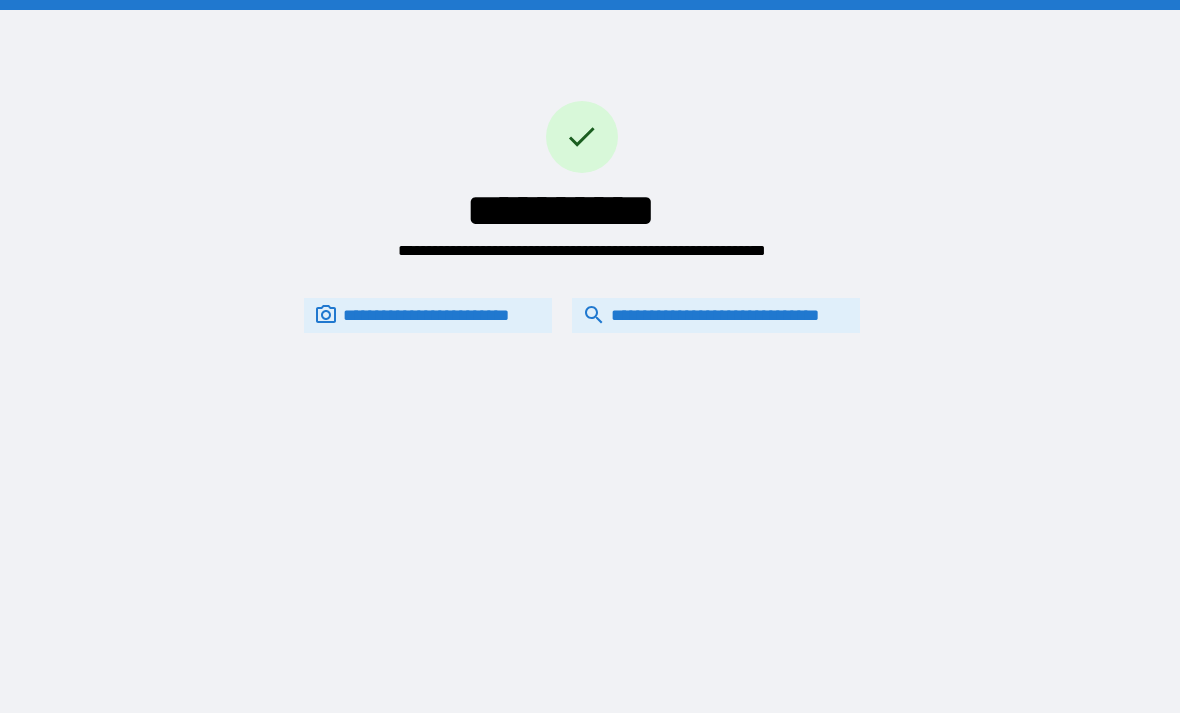 click on "**********" at bounding box center [716, 315] 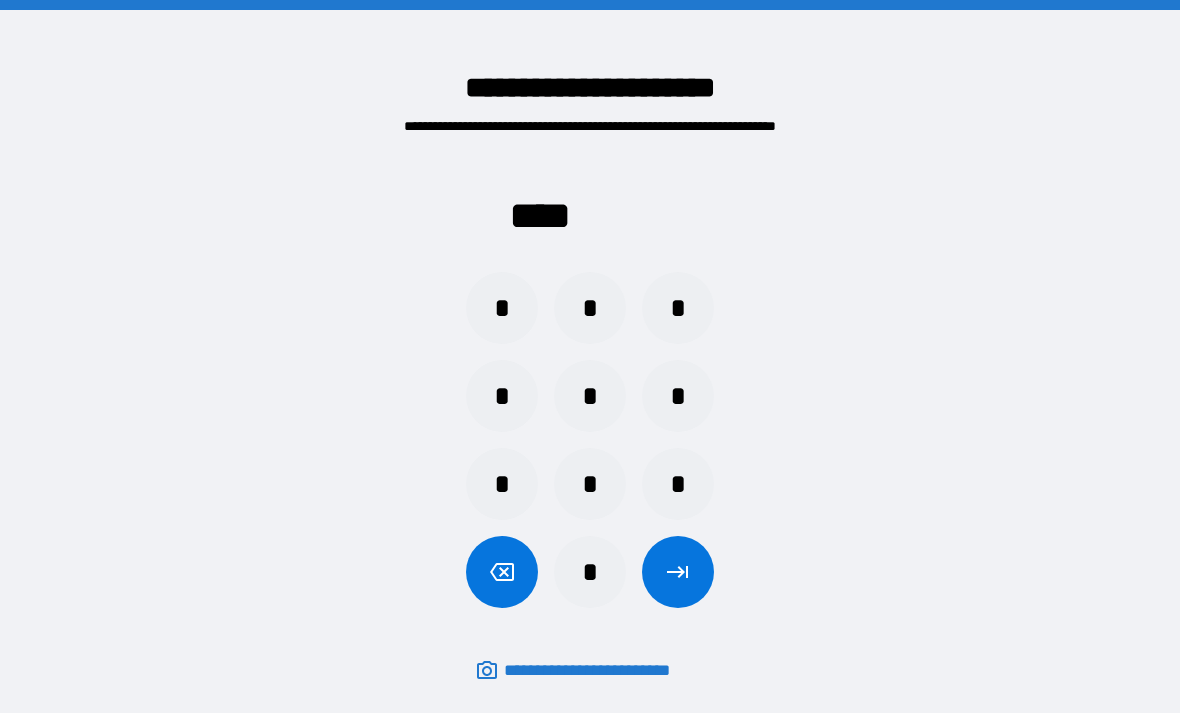 click on "*" at bounding box center [502, 308] 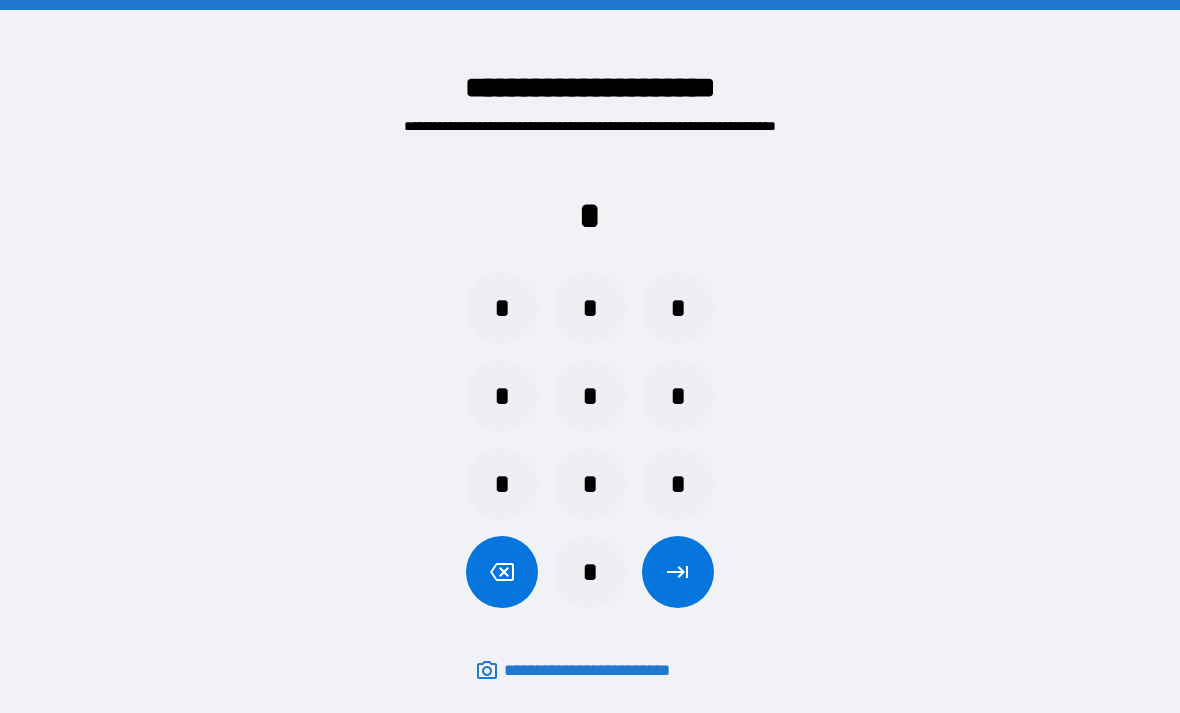 click on "*" at bounding box center [678, 484] 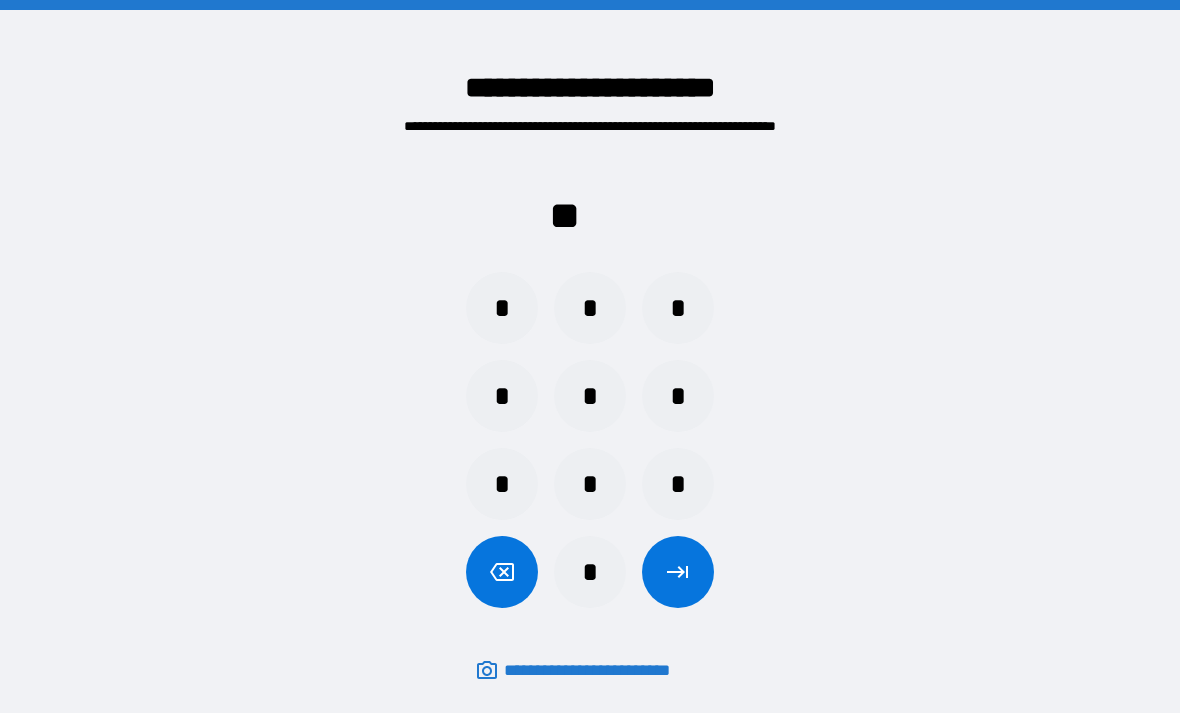 click on "*" at bounding box center (502, 484) 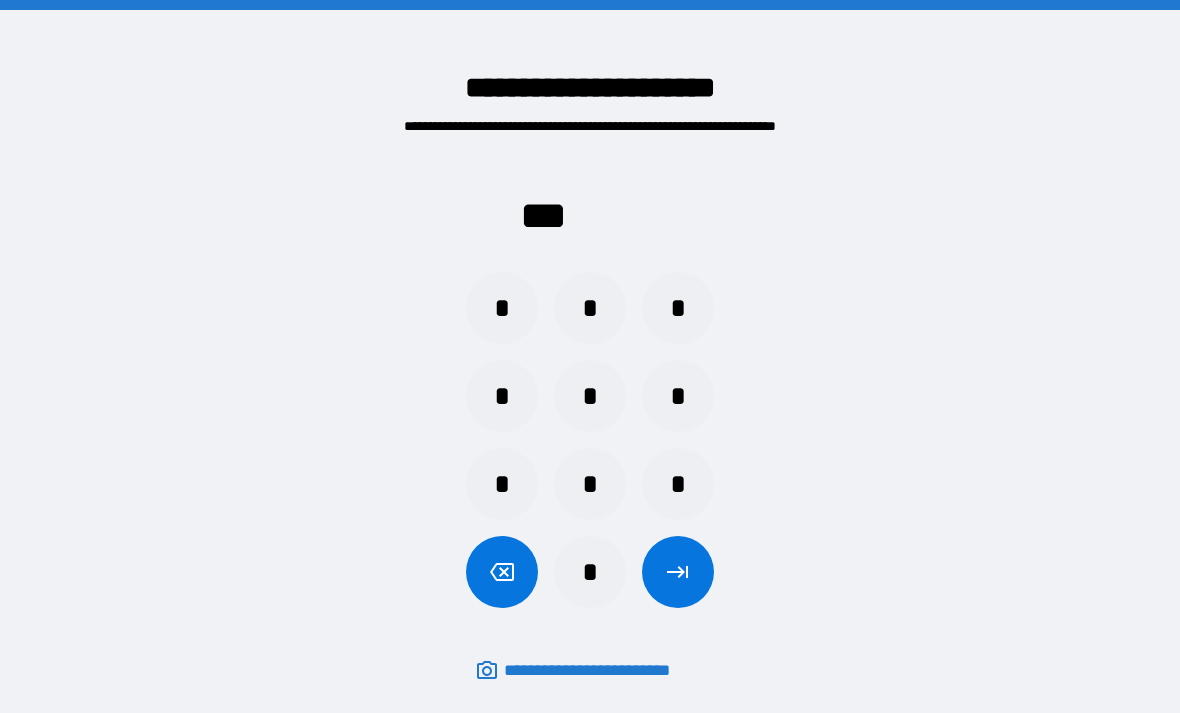 click on "*" at bounding box center (678, 308) 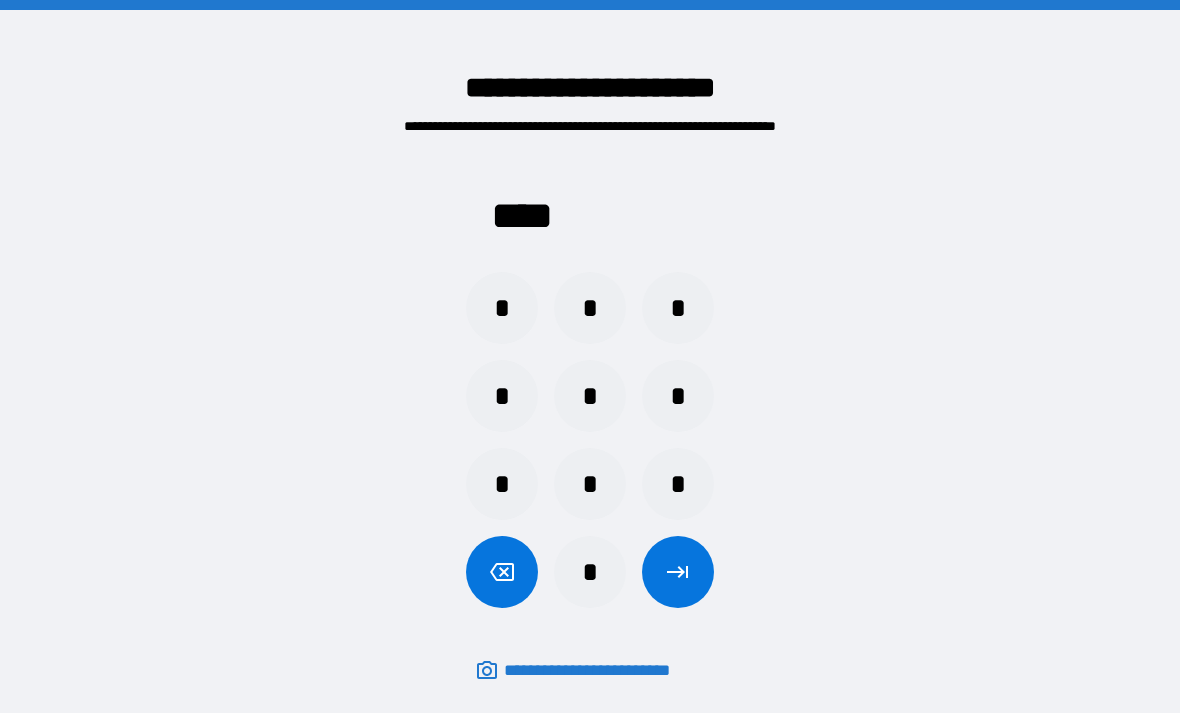 click 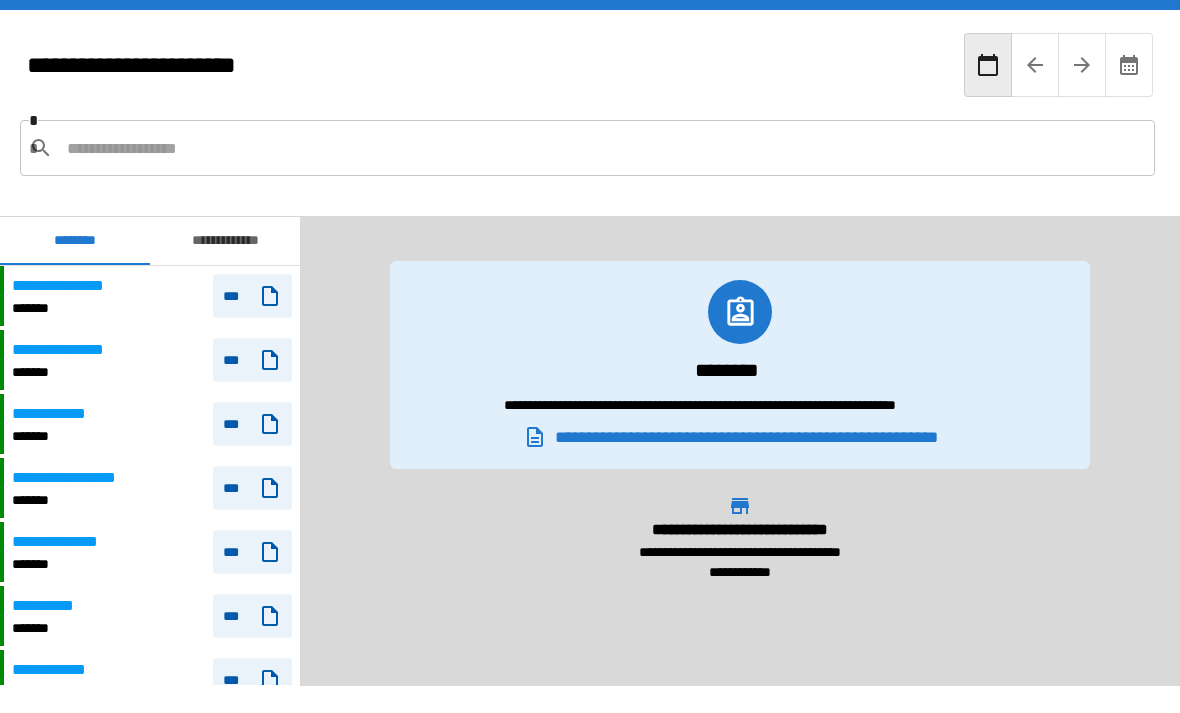 click on "*******" at bounding box center (73, 372) 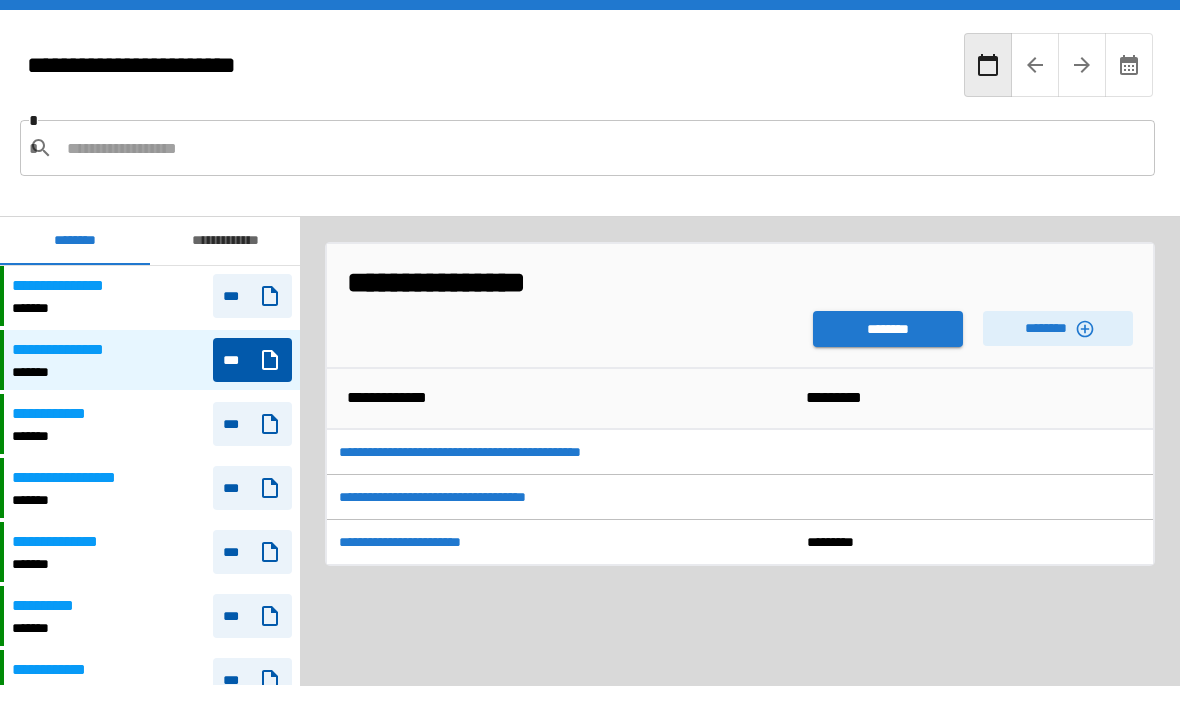 click on "********" at bounding box center (888, 329) 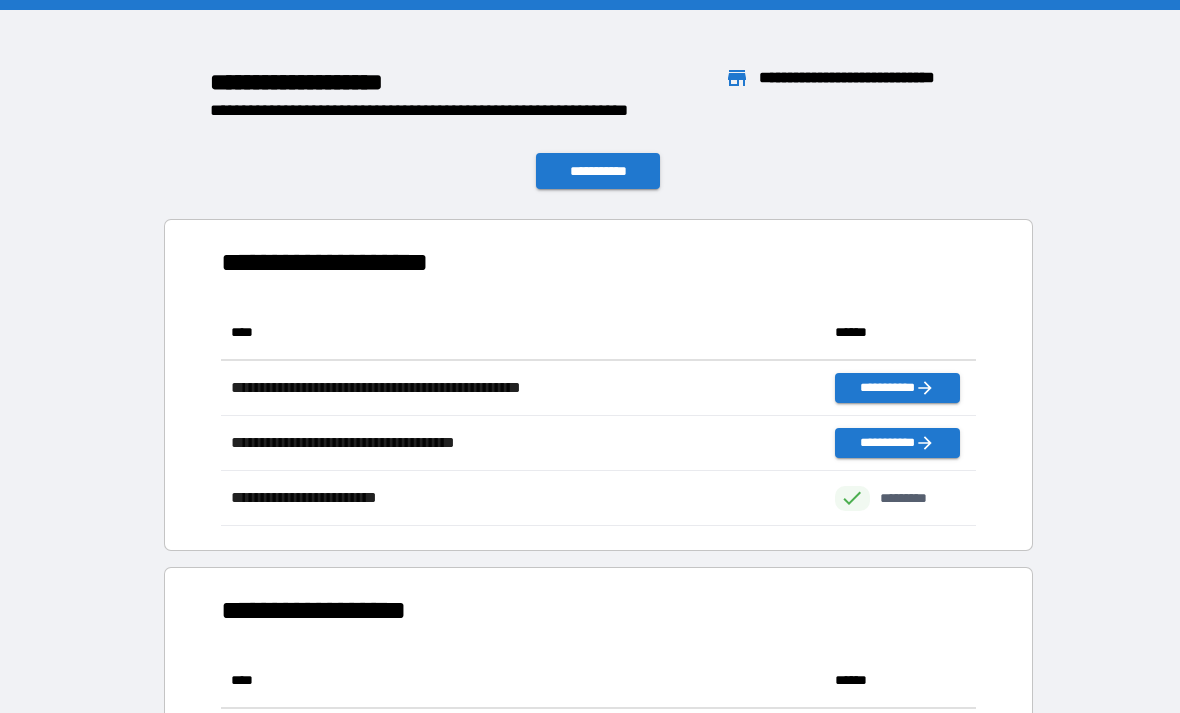 scroll, scrollTop: 1, scrollLeft: 1, axis: both 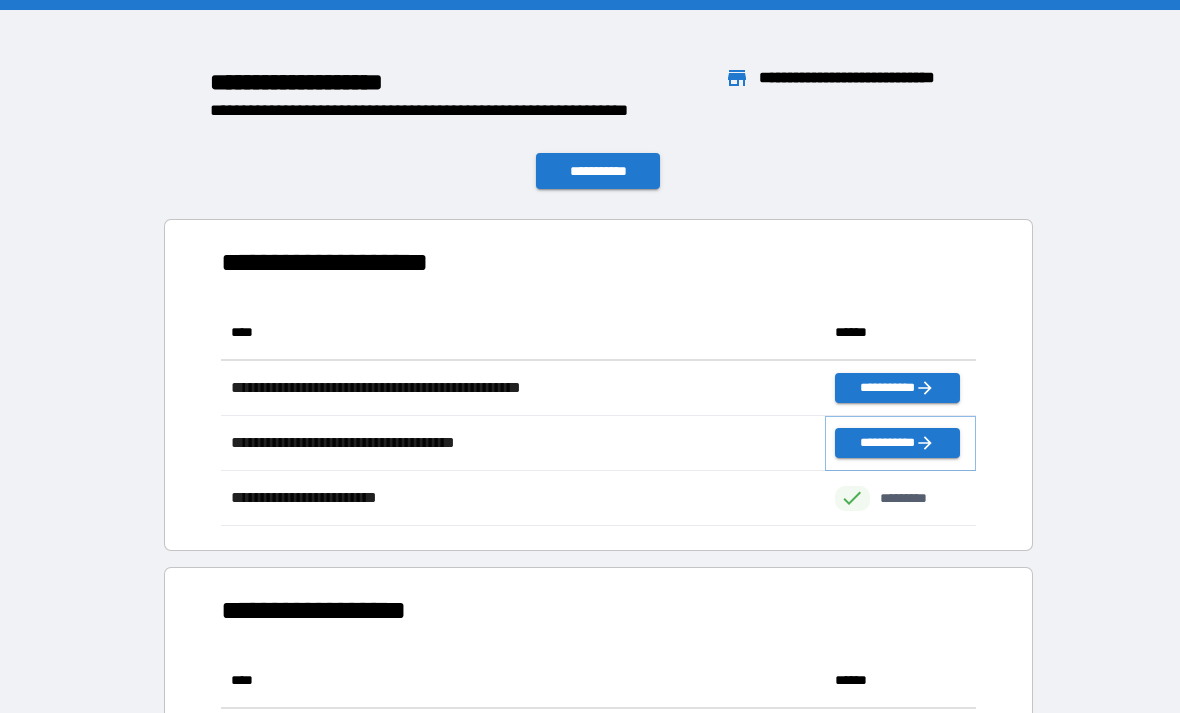 click on "**********" at bounding box center (897, 443) 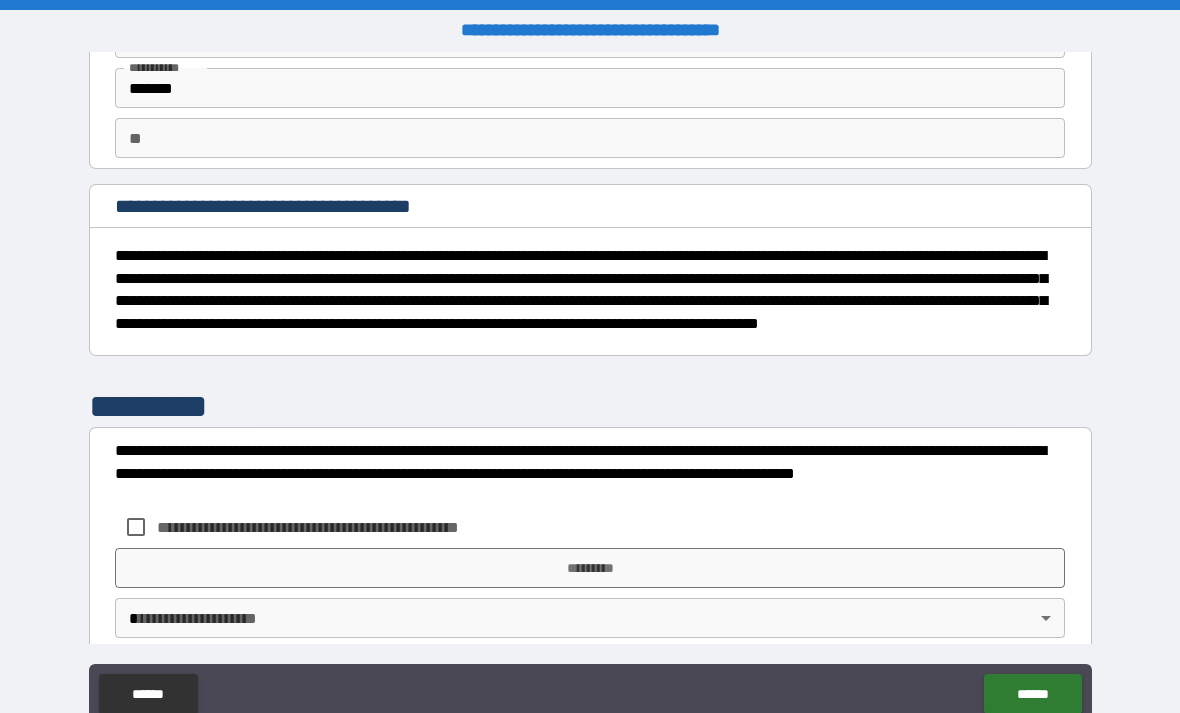 scroll, scrollTop: 129, scrollLeft: 0, axis: vertical 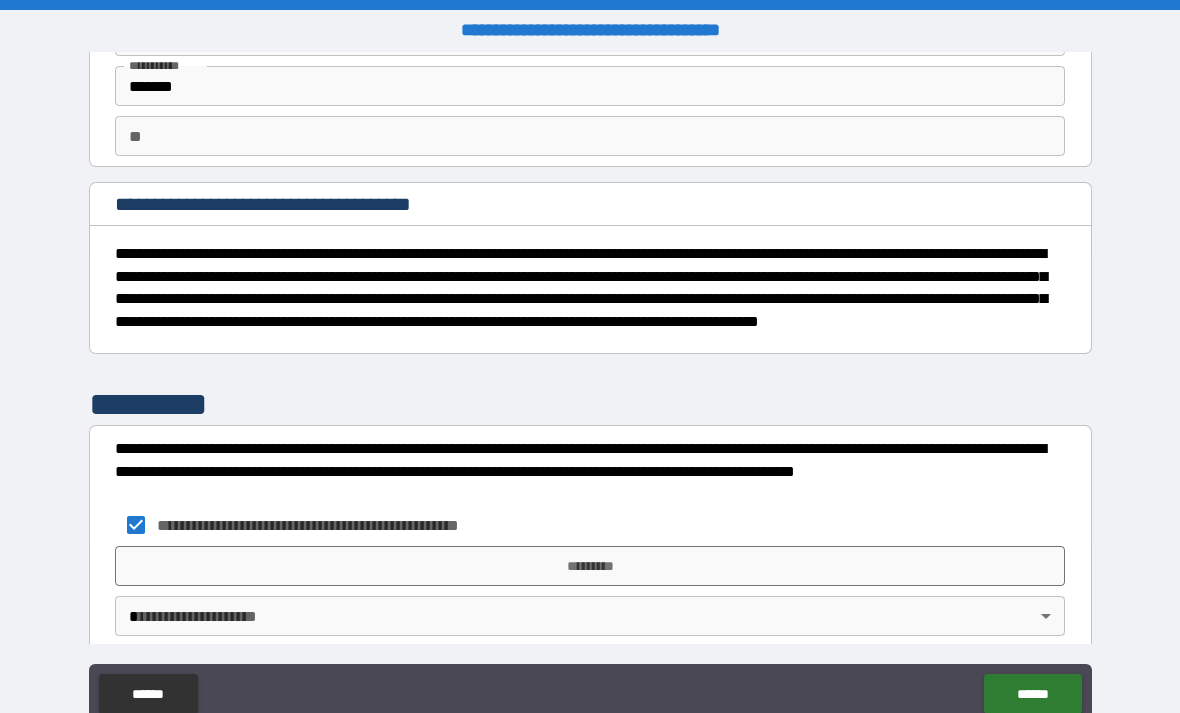 click on "*********" at bounding box center (590, 566) 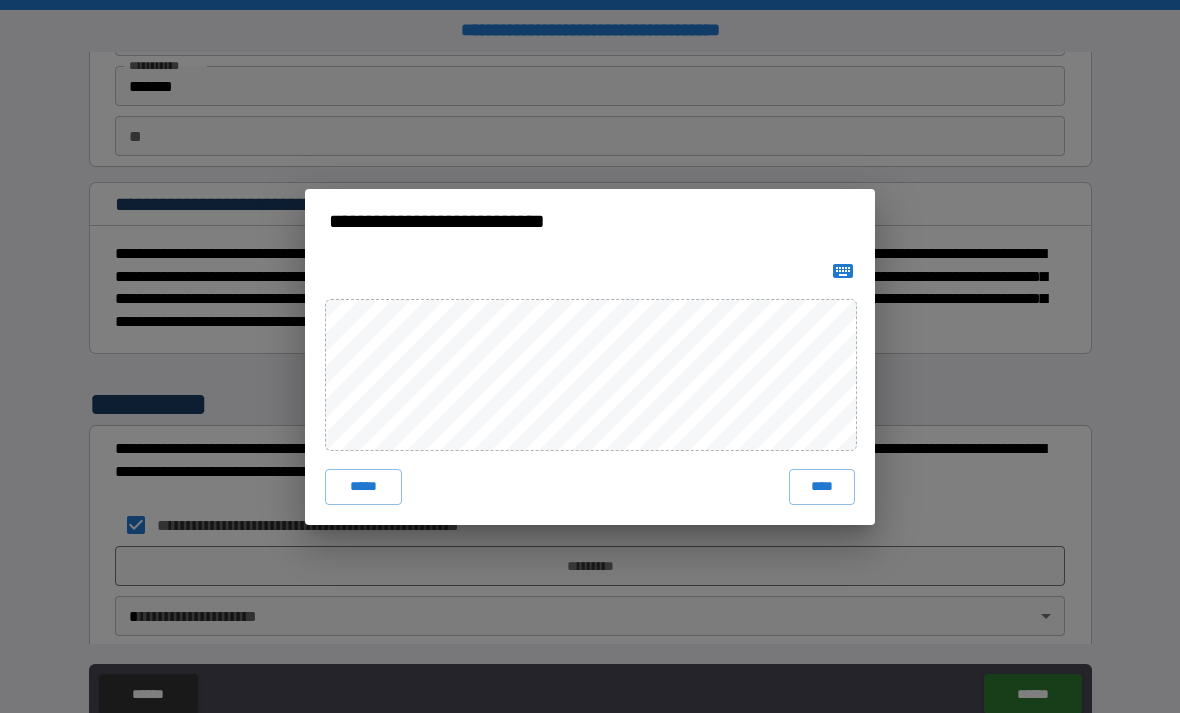 click on "****" at bounding box center [822, 487] 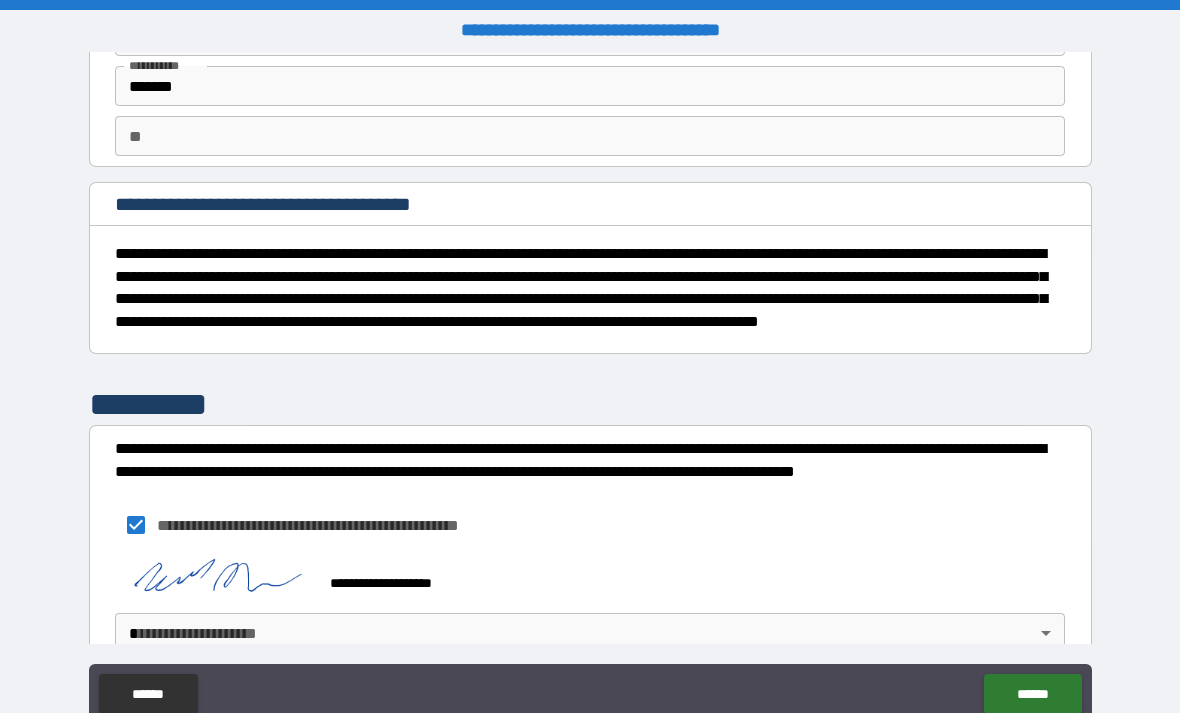 click on "******" at bounding box center (1032, 694) 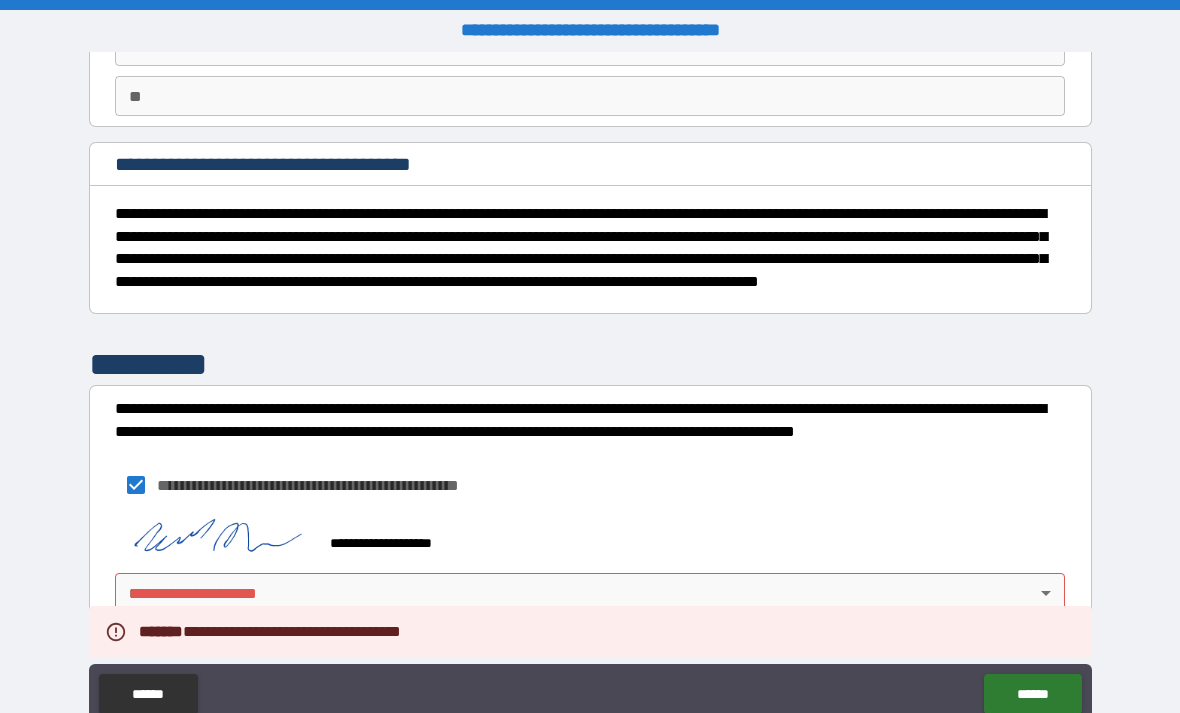 scroll, scrollTop: 169, scrollLeft: 0, axis: vertical 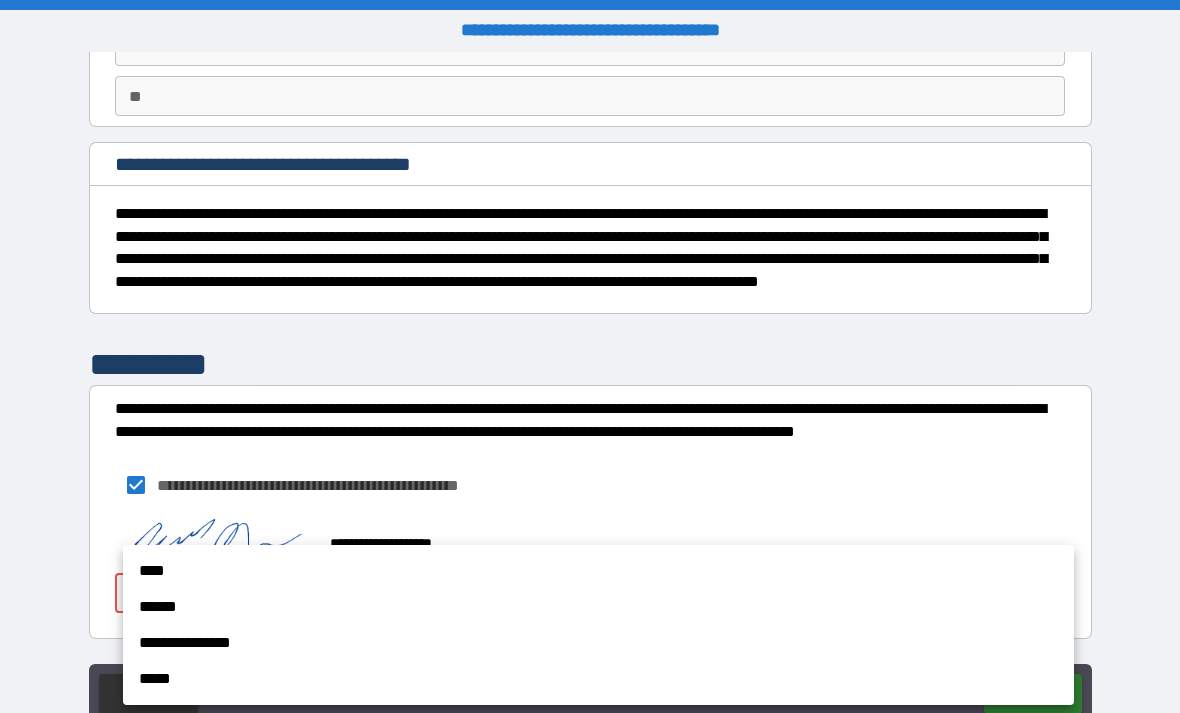 click on "****" at bounding box center (598, 571) 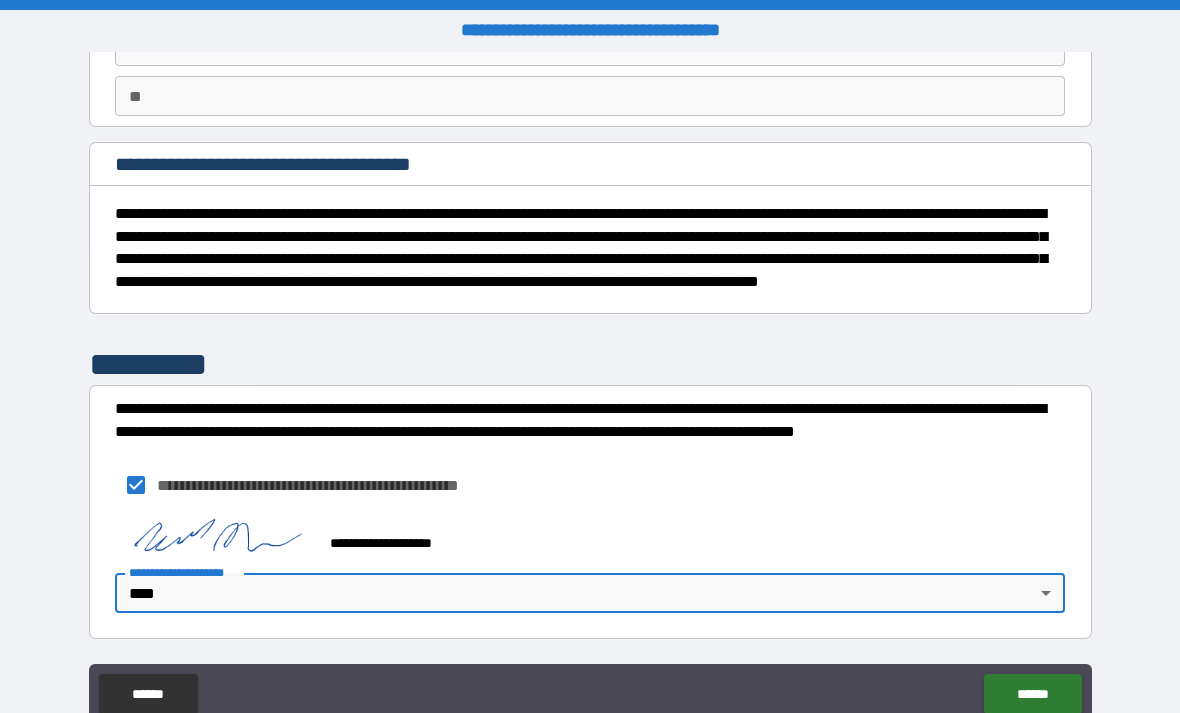 click on "******" at bounding box center [1032, 694] 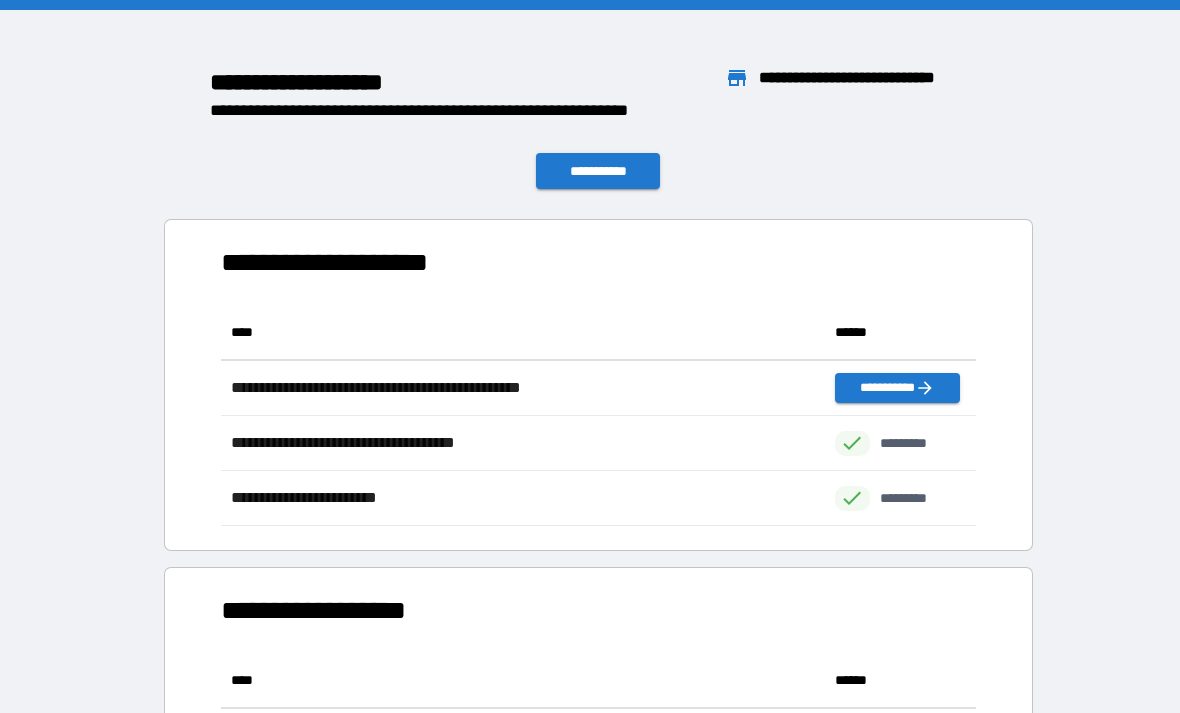 scroll, scrollTop: 221, scrollLeft: 755, axis: both 